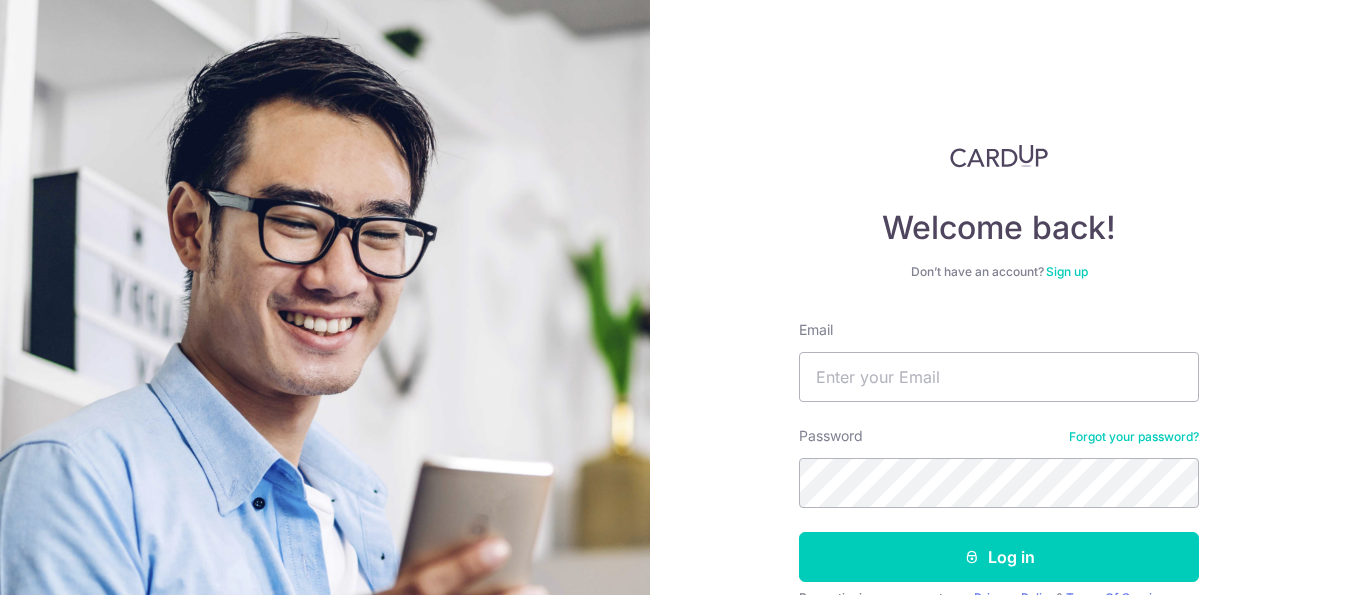 scroll, scrollTop: 0, scrollLeft: 0, axis: both 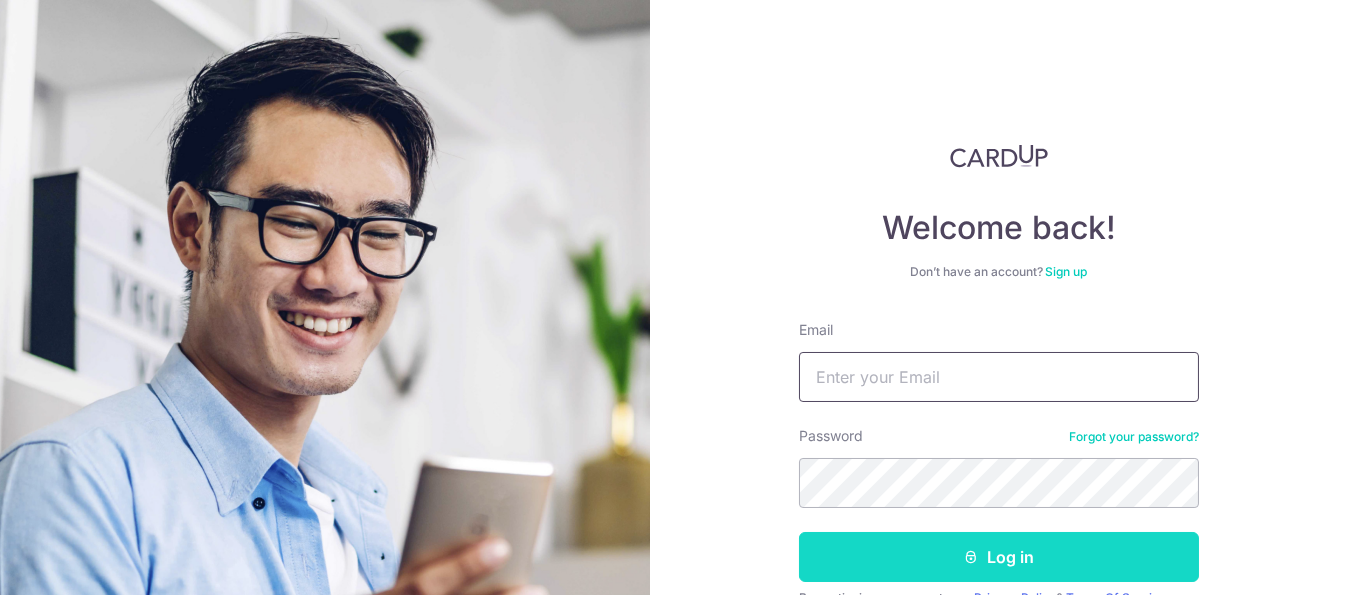 type on "telljohnong@gmail.com" 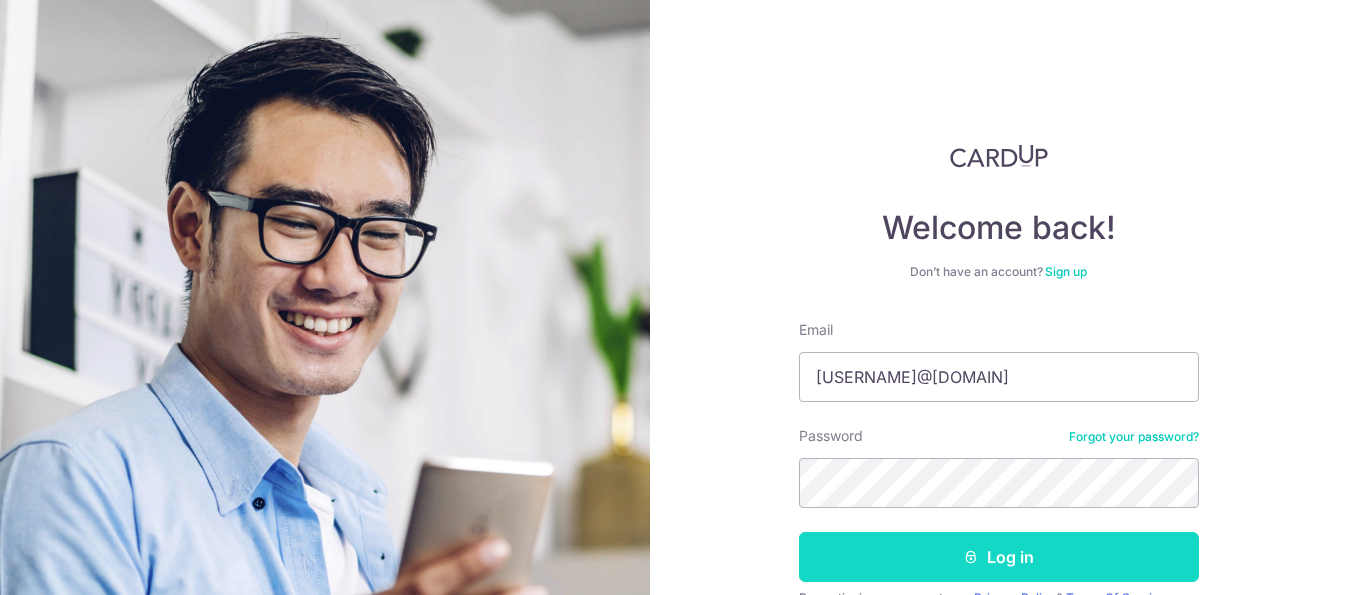 click on "Log in" at bounding box center (999, 557) 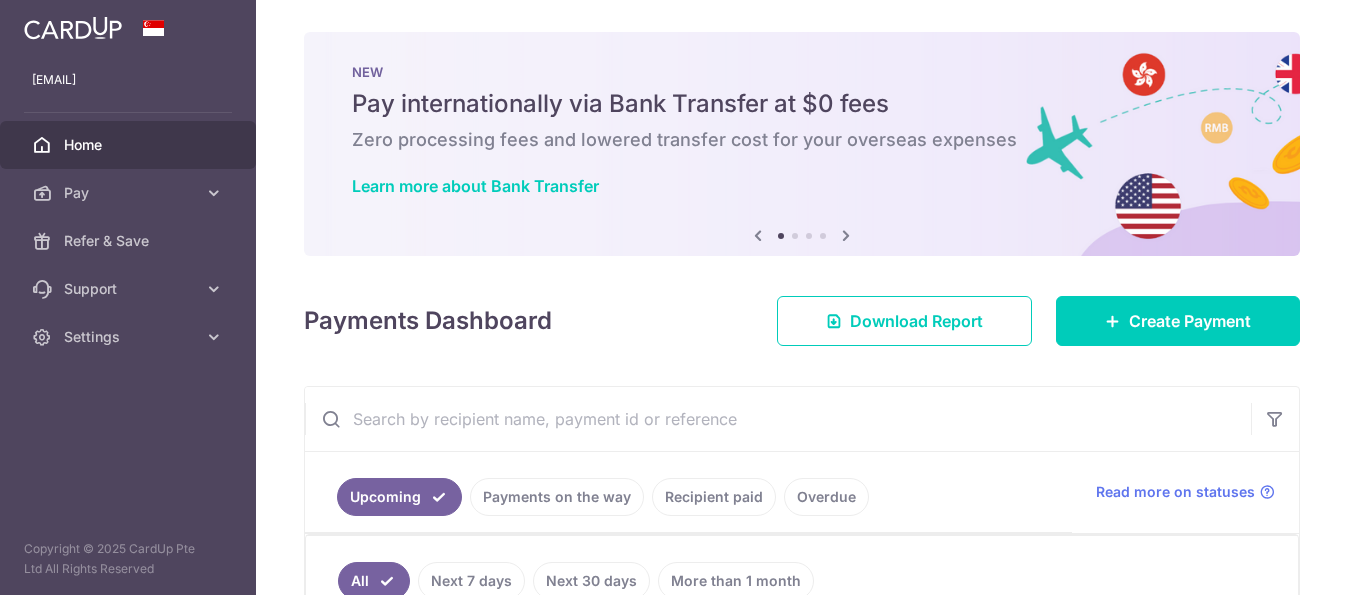 scroll, scrollTop: 0, scrollLeft: 0, axis: both 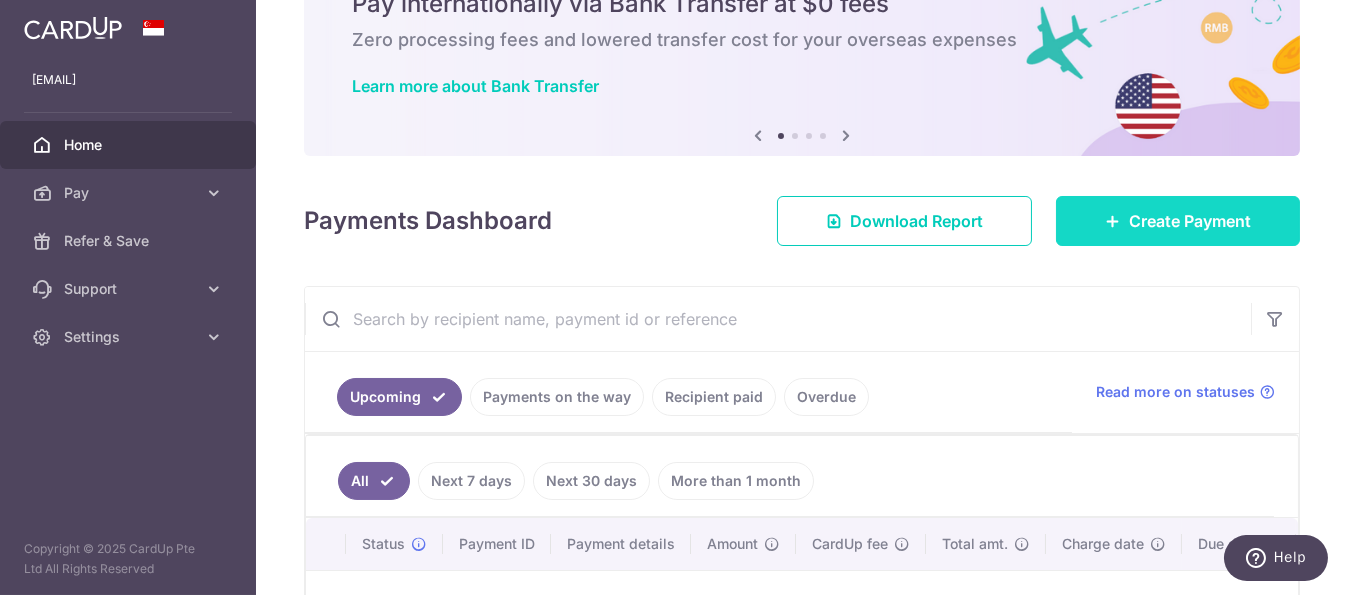 click on "Create Payment" at bounding box center (1190, 221) 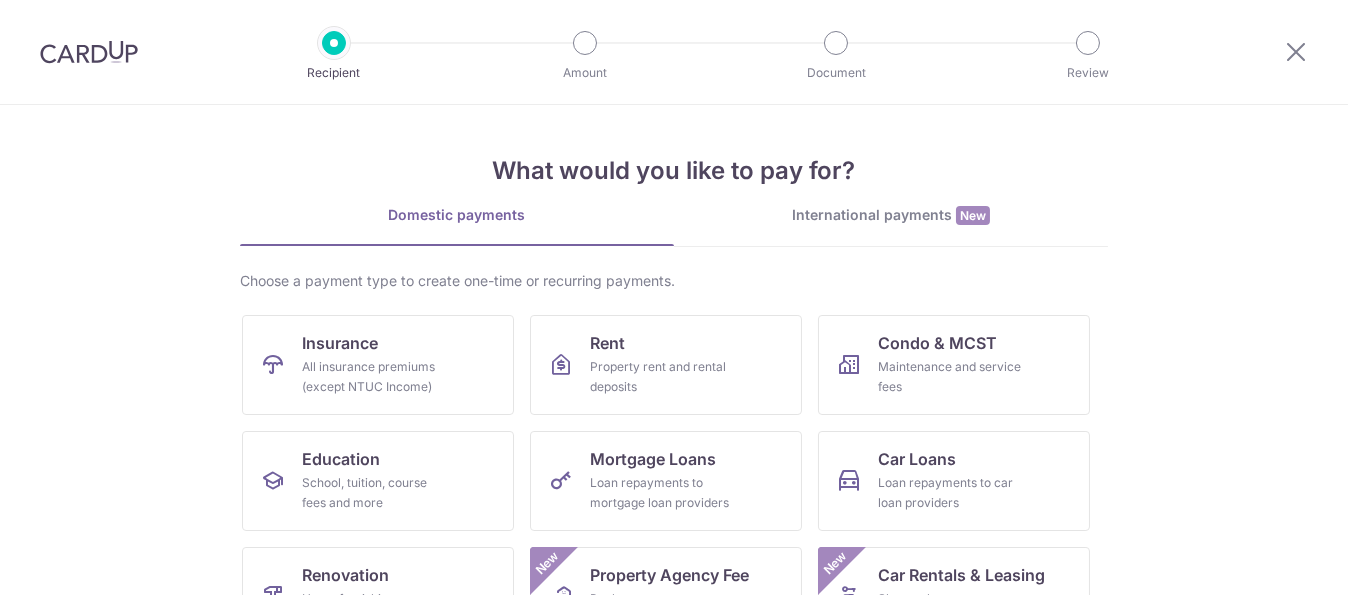 scroll, scrollTop: 0, scrollLeft: 0, axis: both 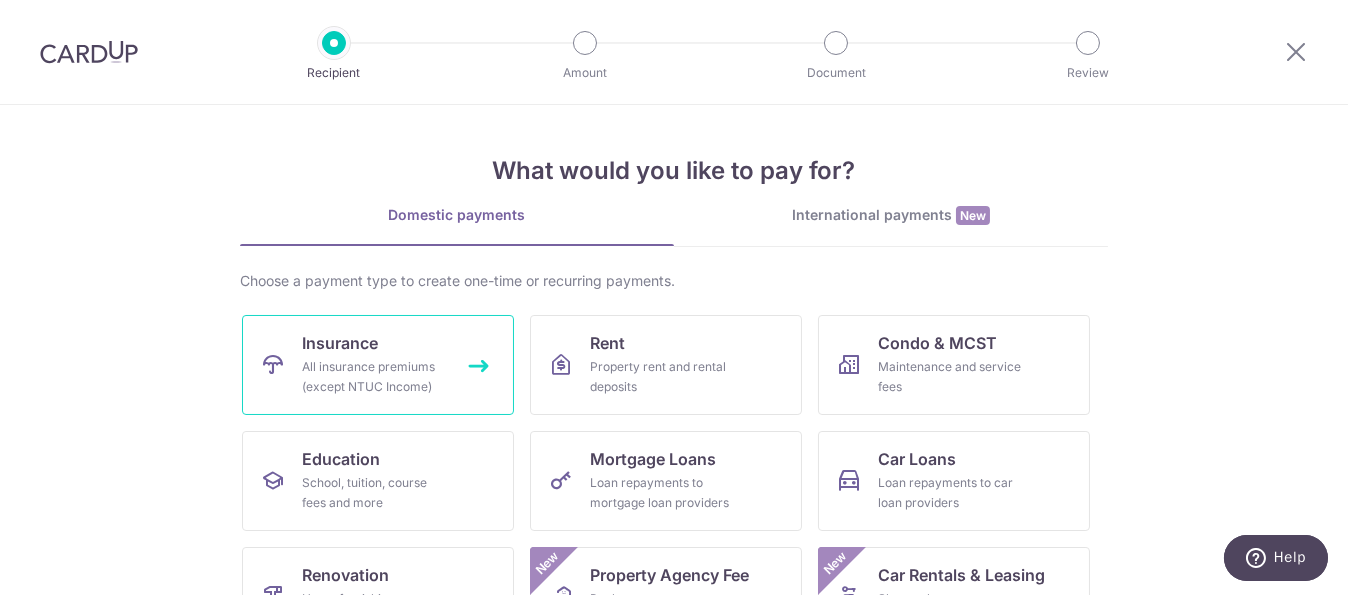 click on "All insurance premiums (except NTUC Income)" at bounding box center [374, 377] 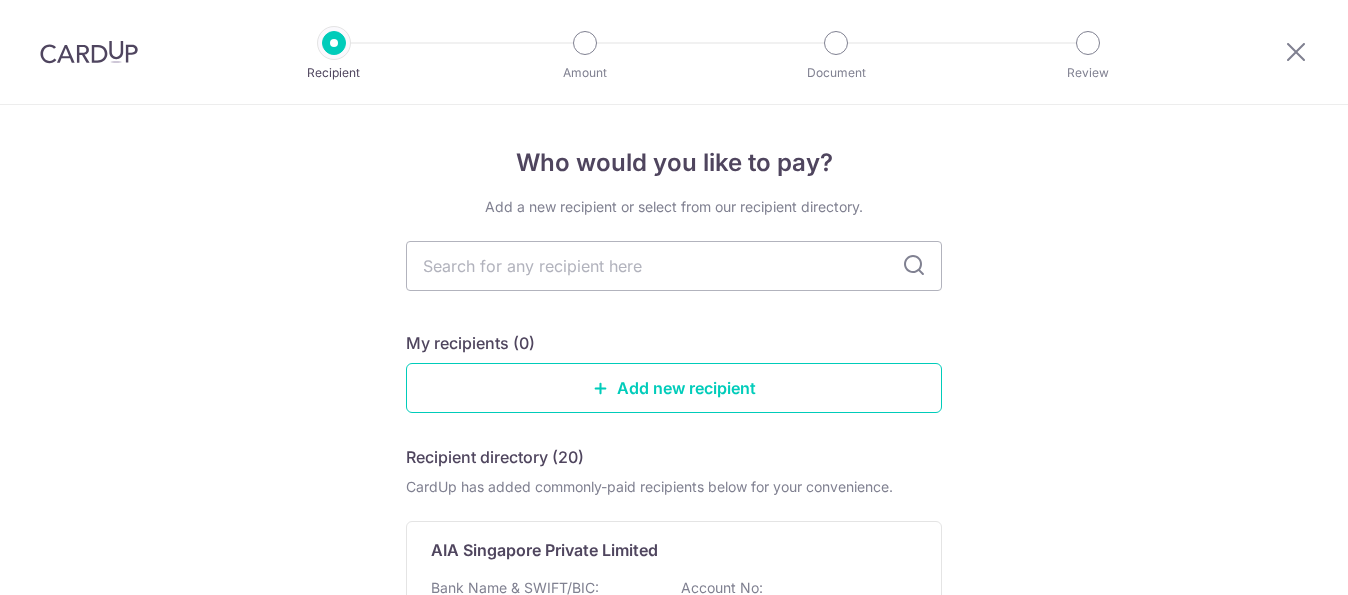 scroll, scrollTop: 0, scrollLeft: 0, axis: both 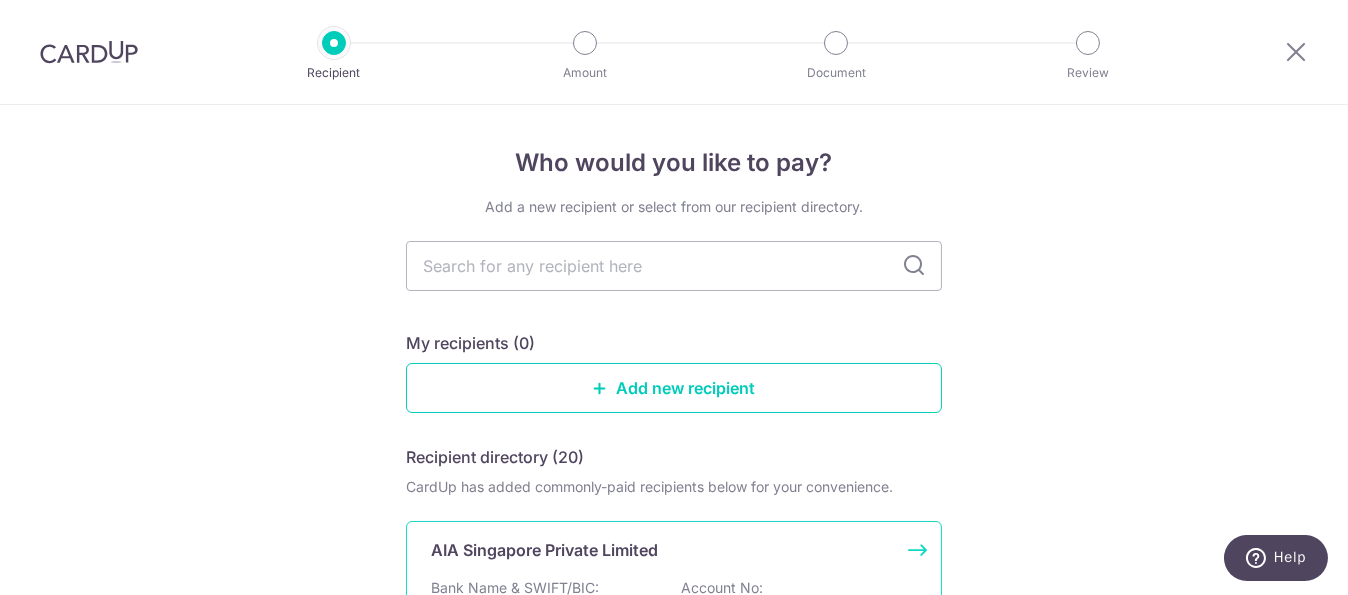 click on "AIA Singapore Private Limited" at bounding box center [544, 550] 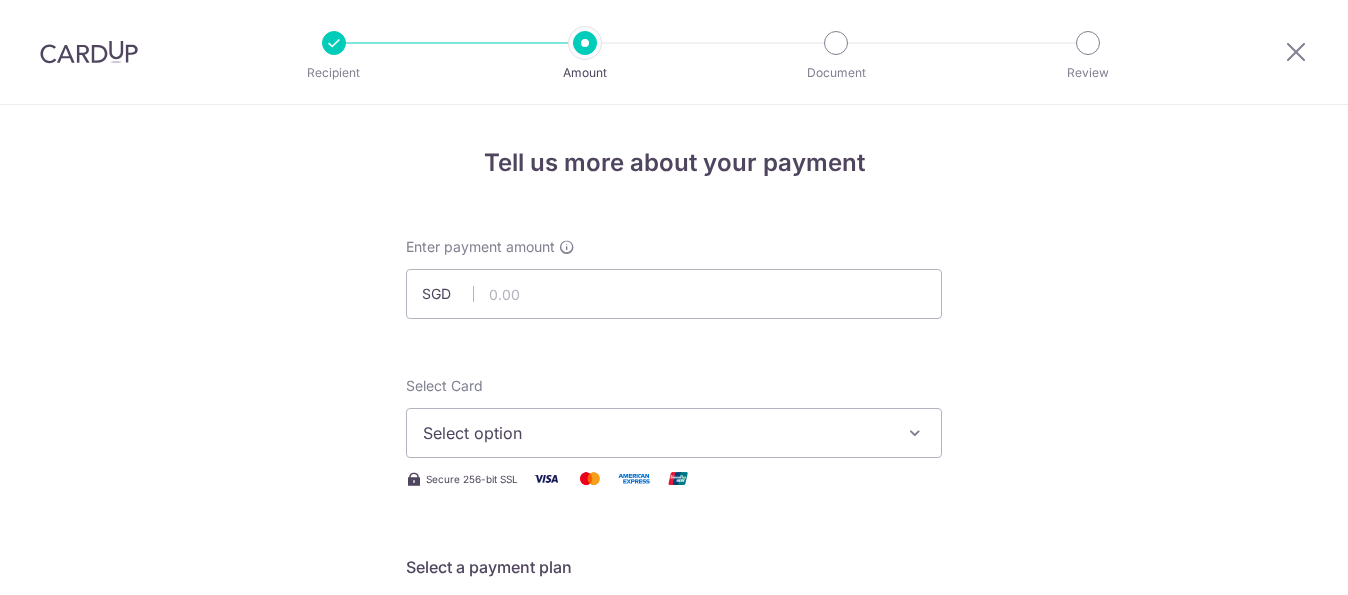 scroll, scrollTop: 0, scrollLeft: 0, axis: both 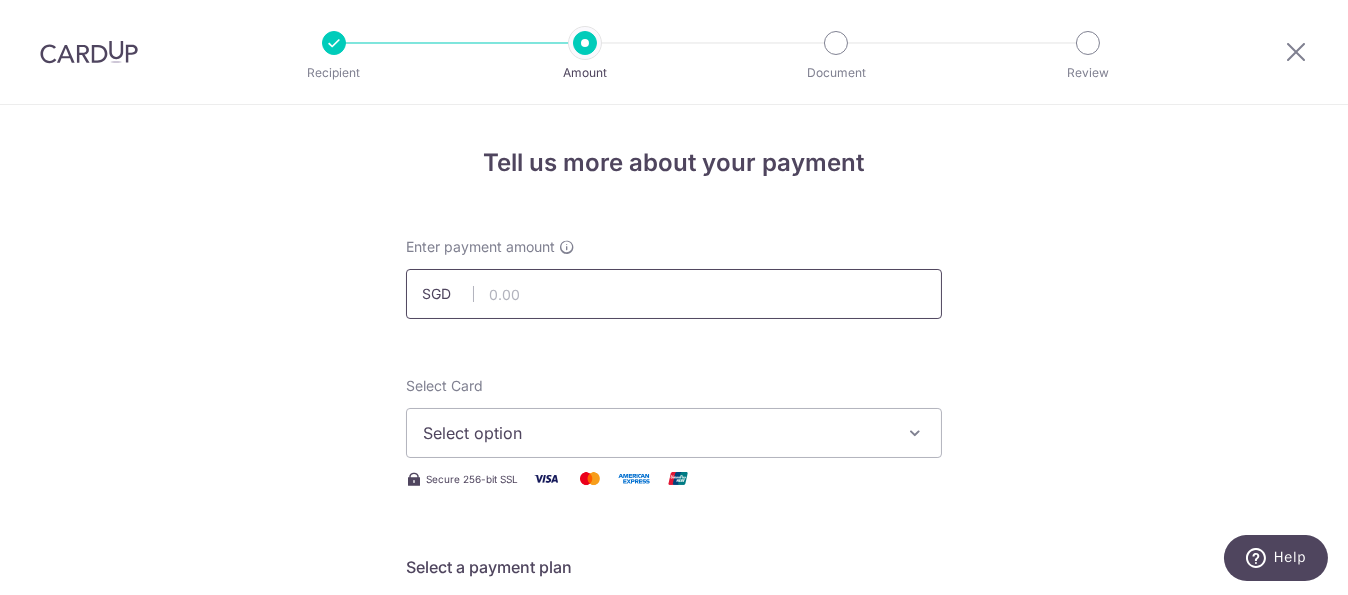 click at bounding box center [674, 294] 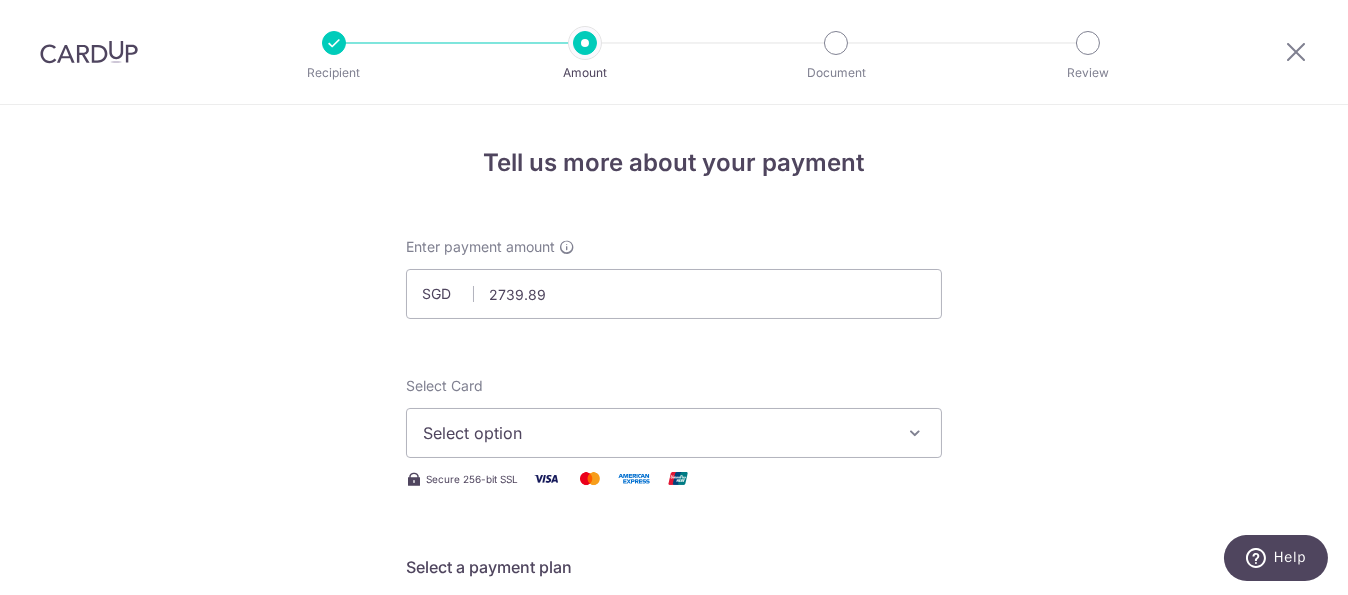 type on "2,739.89" 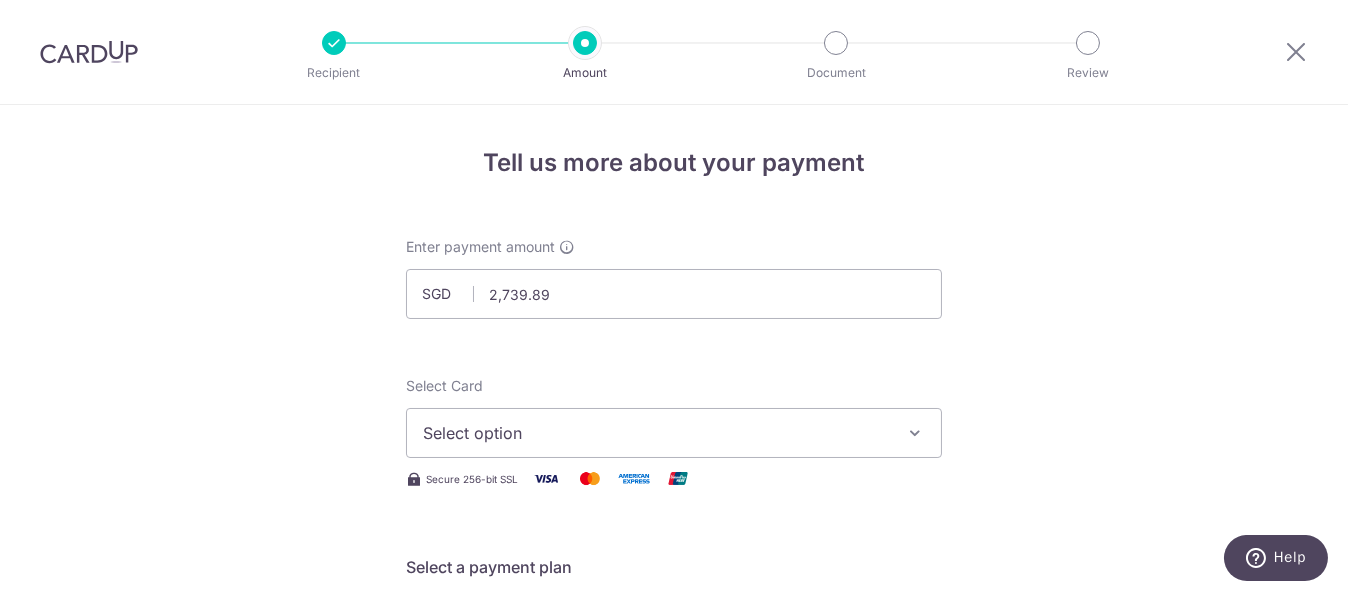 click on "Select option" at bounding box center [656, 433] 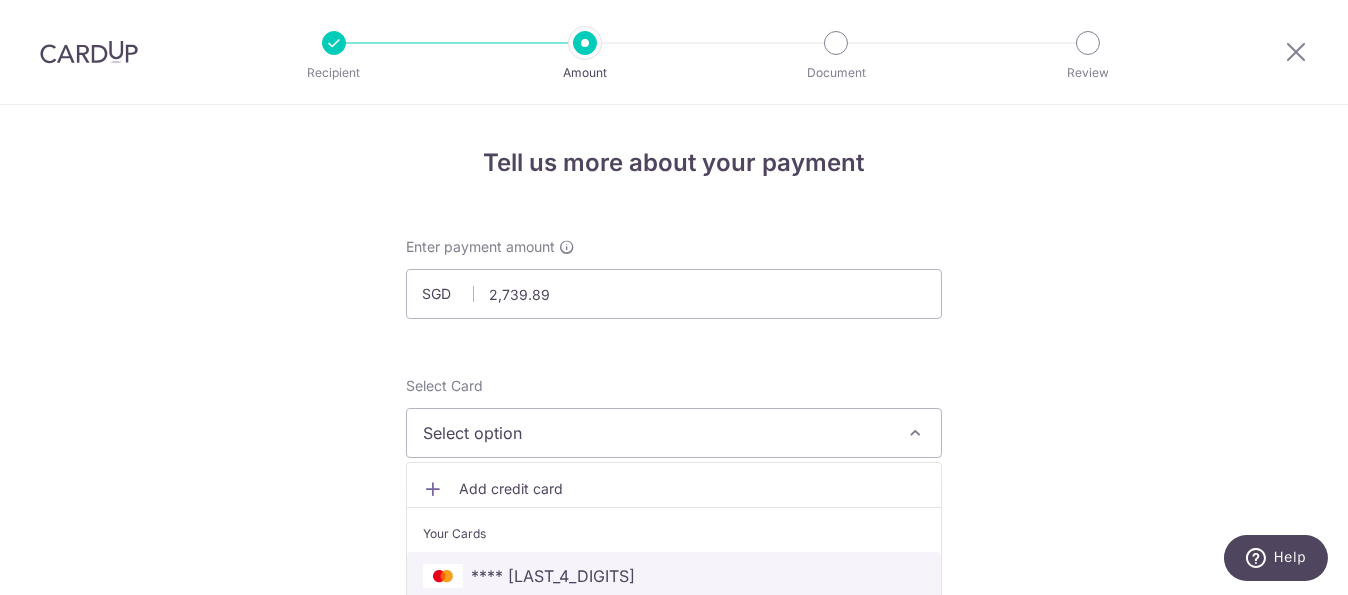 click on "**** [LAST_4_DIGITS]" at bounding box center [553, 576] 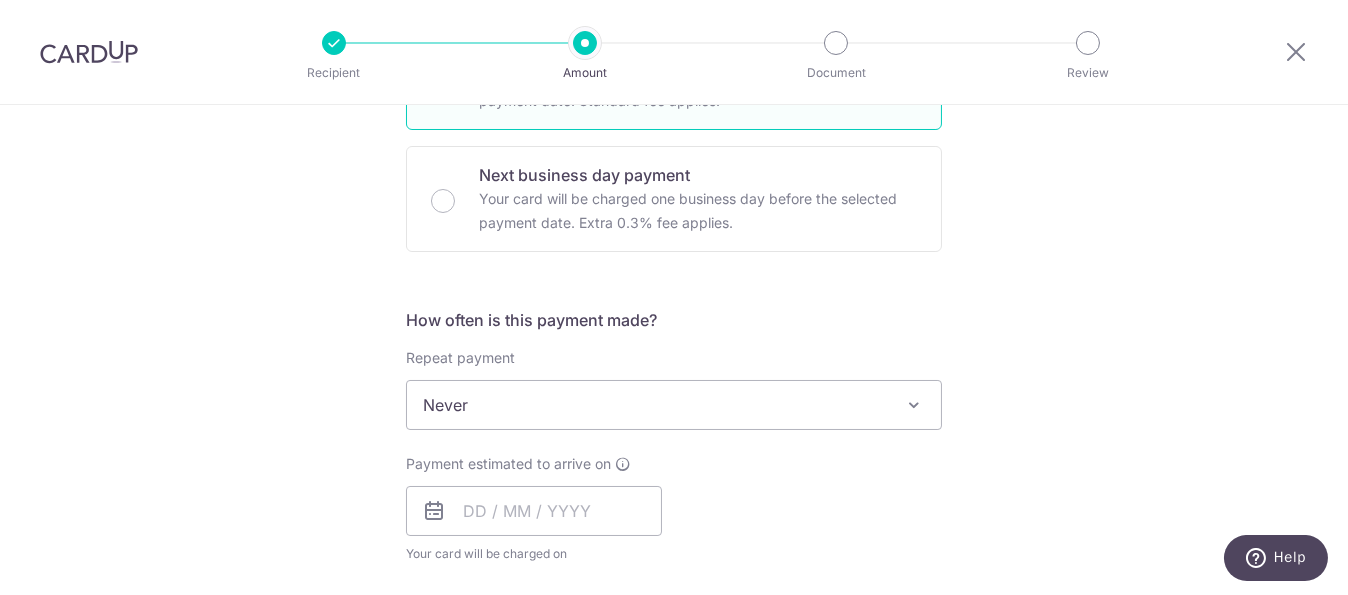 scroll, scrollTop: 600, scrollLeft: 0, axis: vertical 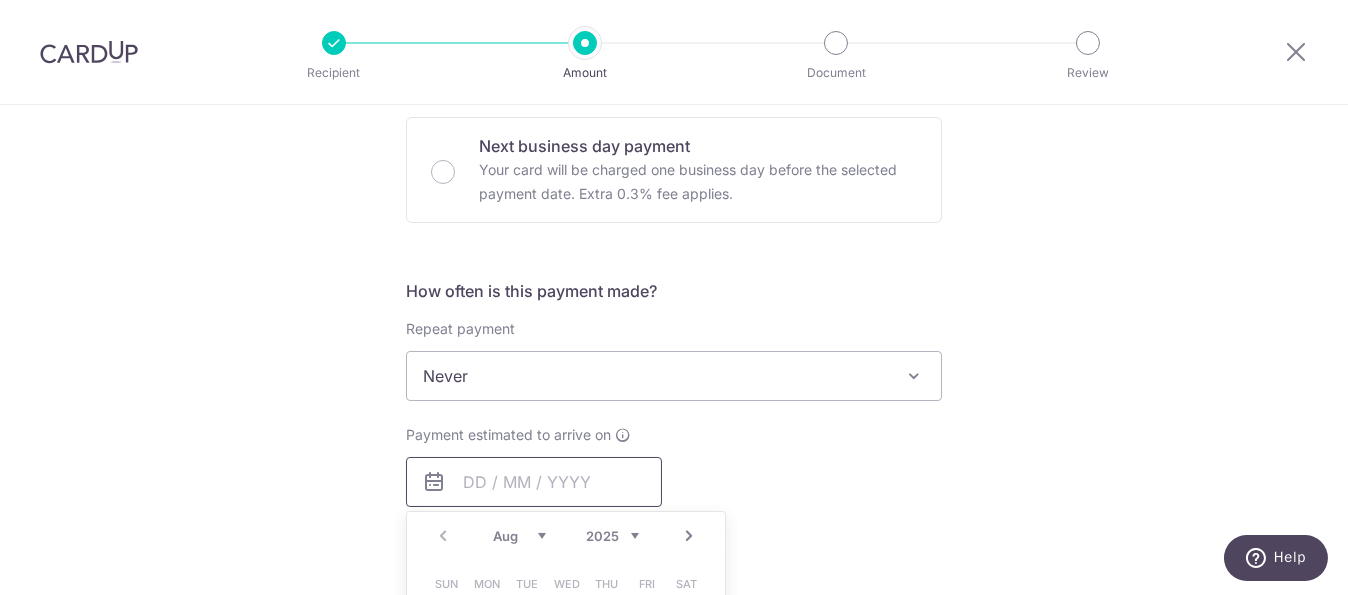 click at bounding box center (534, 482) 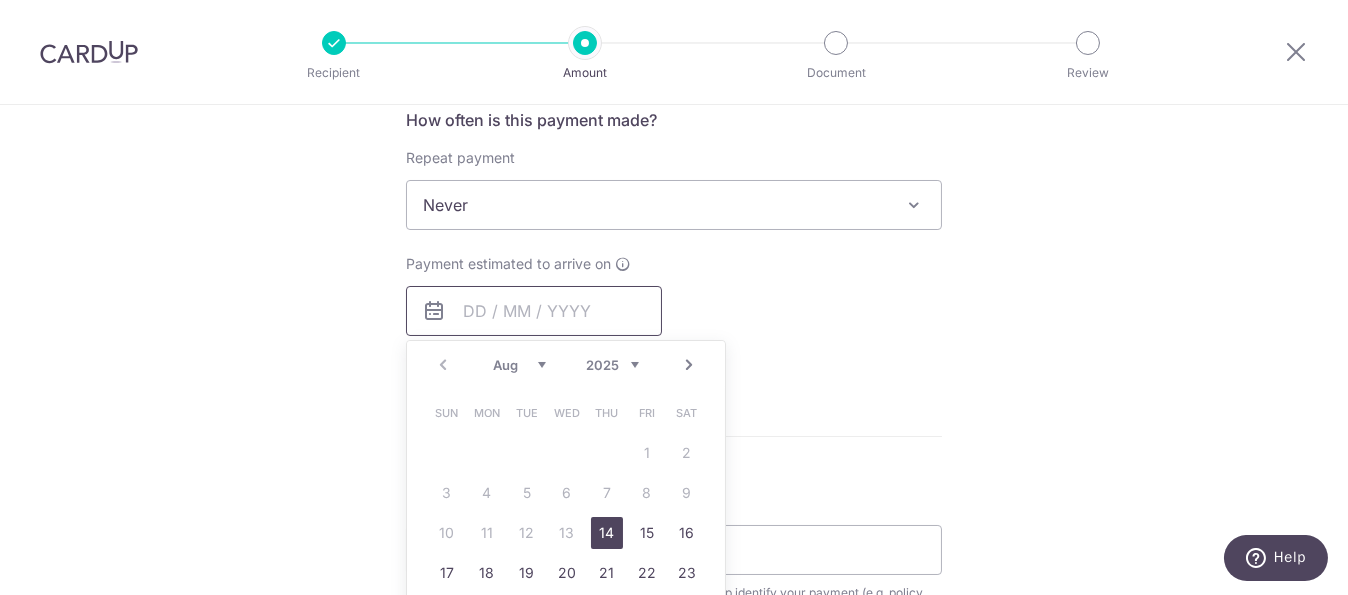 scroll, scrollTop: 800, scrollLeft: 0, axis: vertical 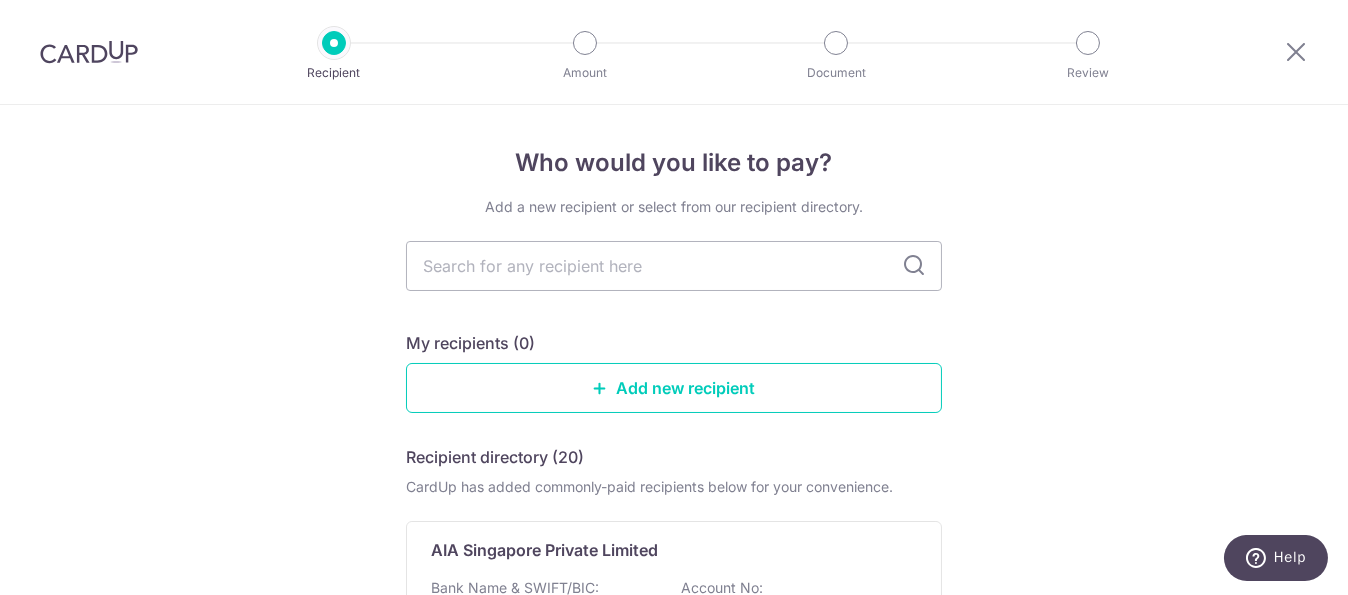 click at bounding box center [89, 52] 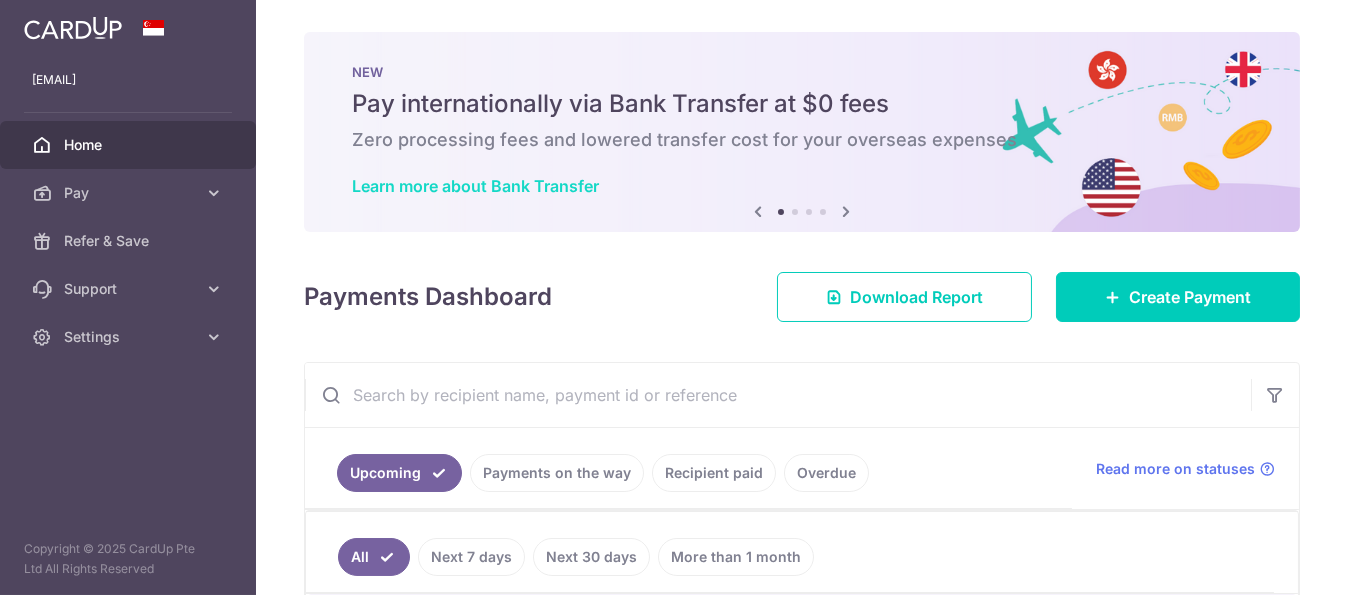 scroll, scrollTop: 0, scrollLeft: 0, axis: both 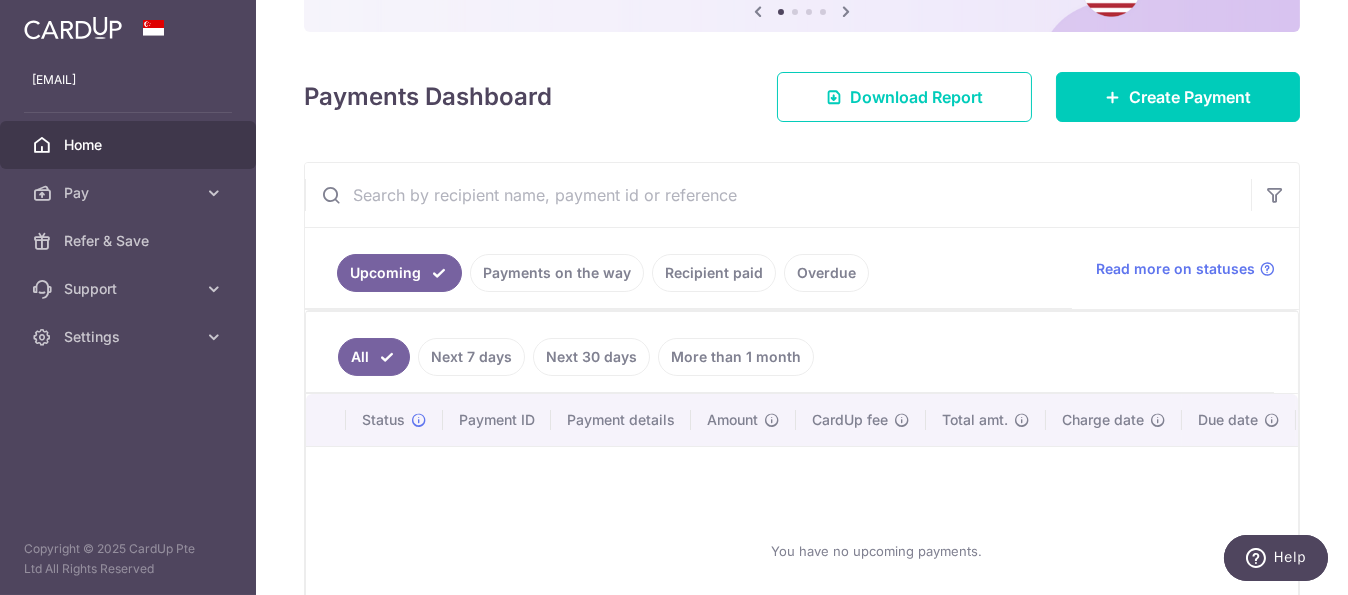 click on "Recipient paid" at bounding box center [714, 273] 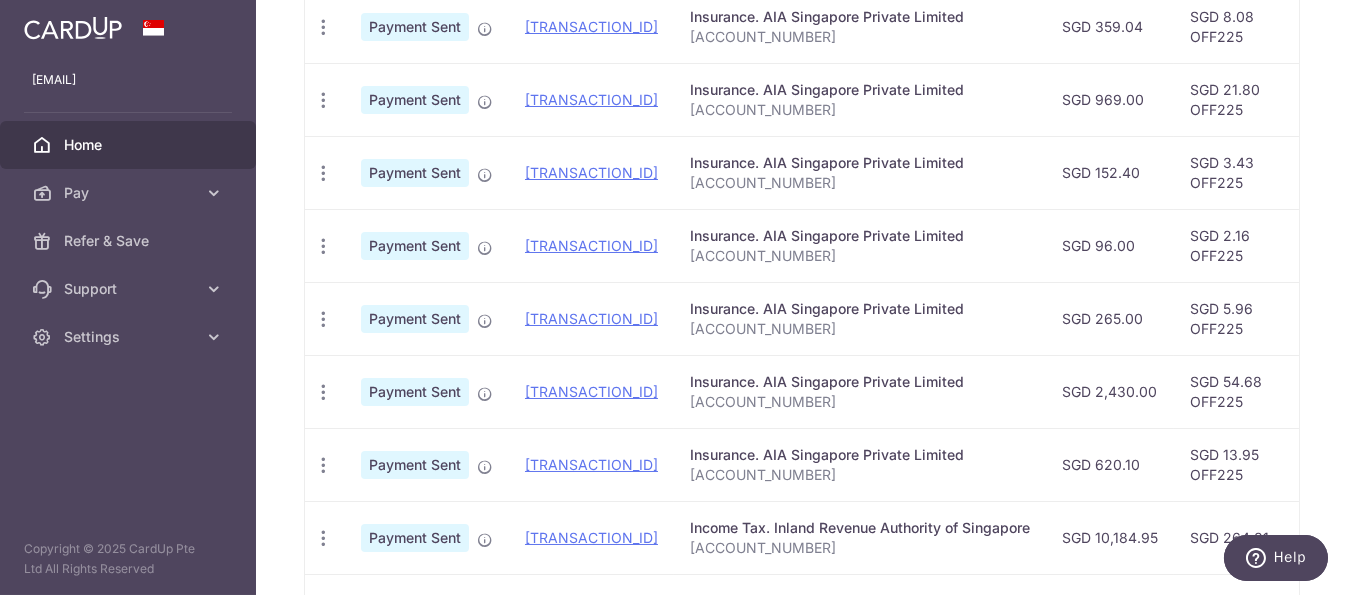 scroll, scrollTop: 845, scrollLeft: 0, axis: vertical 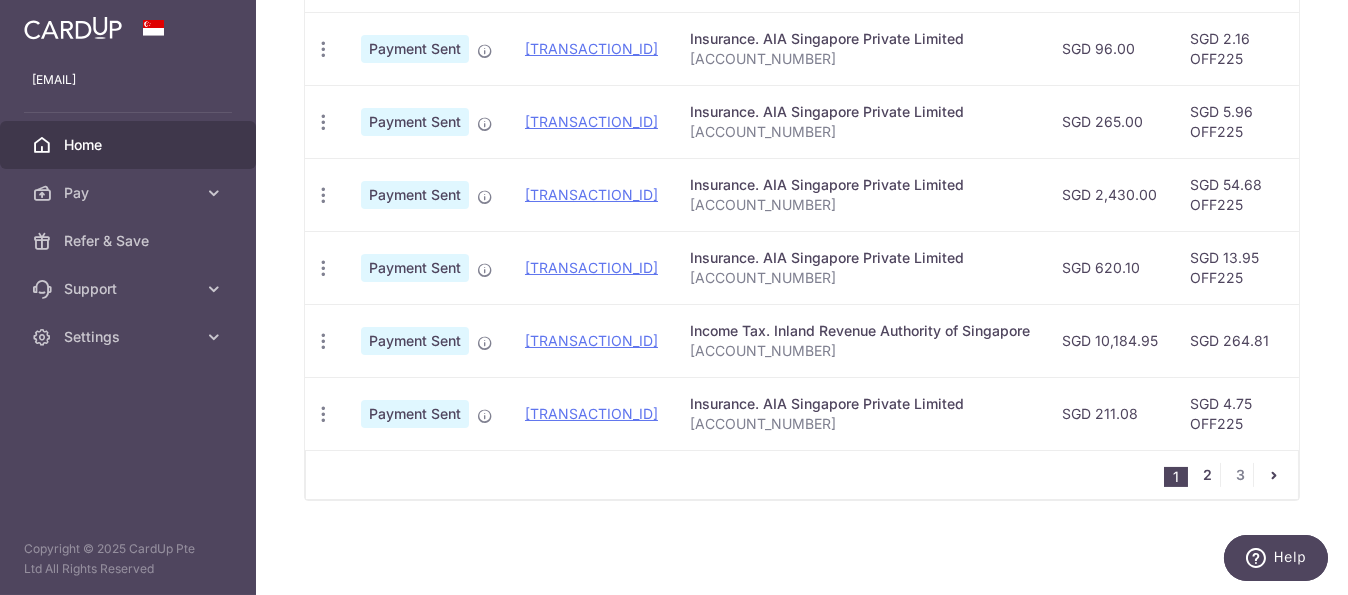 click on "2" at bounding box center [1208, 475] 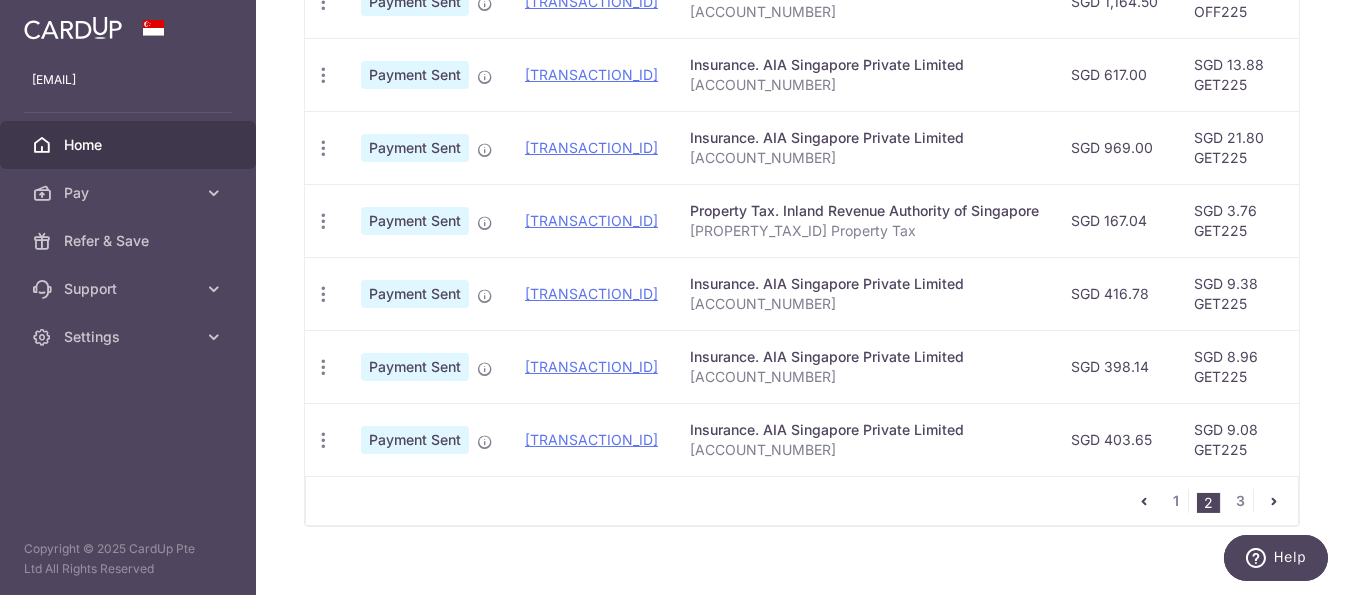 scroll, scrollTop: 845, scrollLeft: 0, axis: vertical 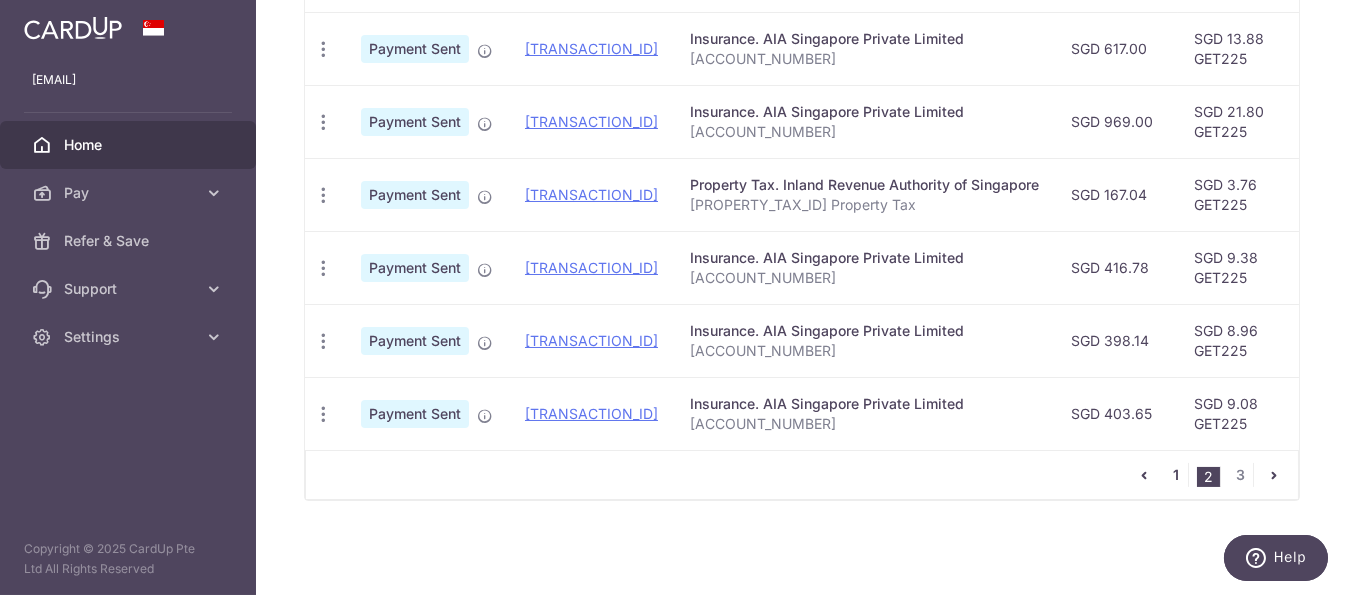click on "1" at bounding box center [1176, 475] 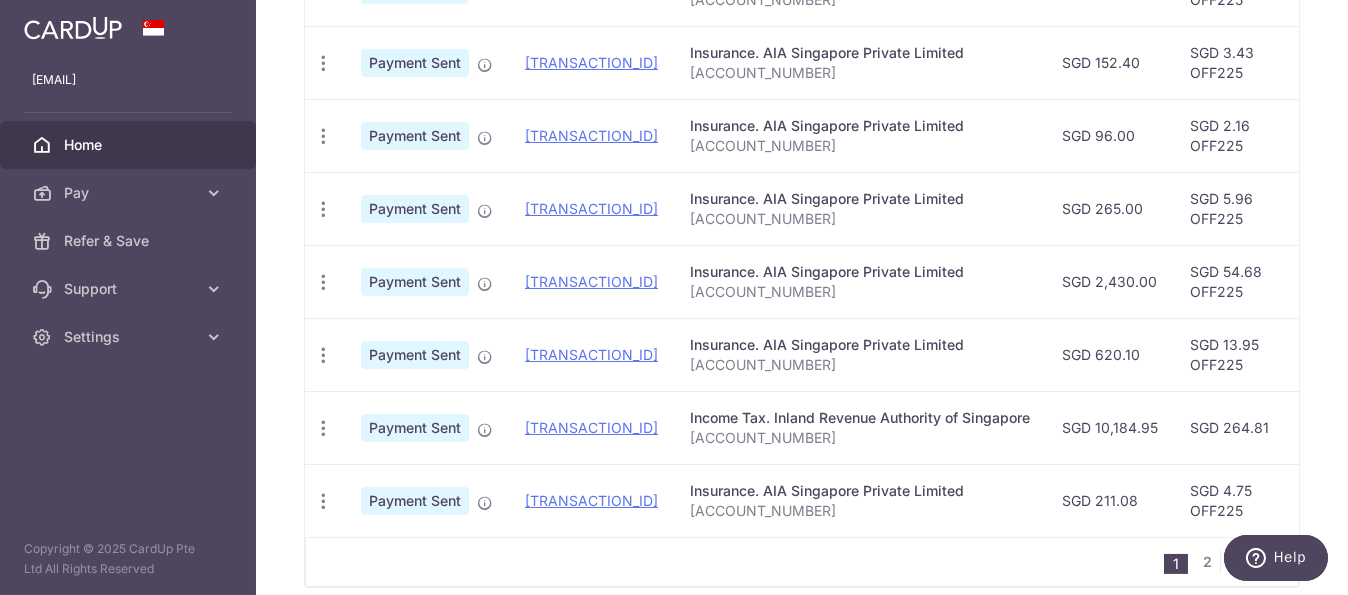 scroll, scrollTop: 845, scrollLeft: 0, axis: vertical 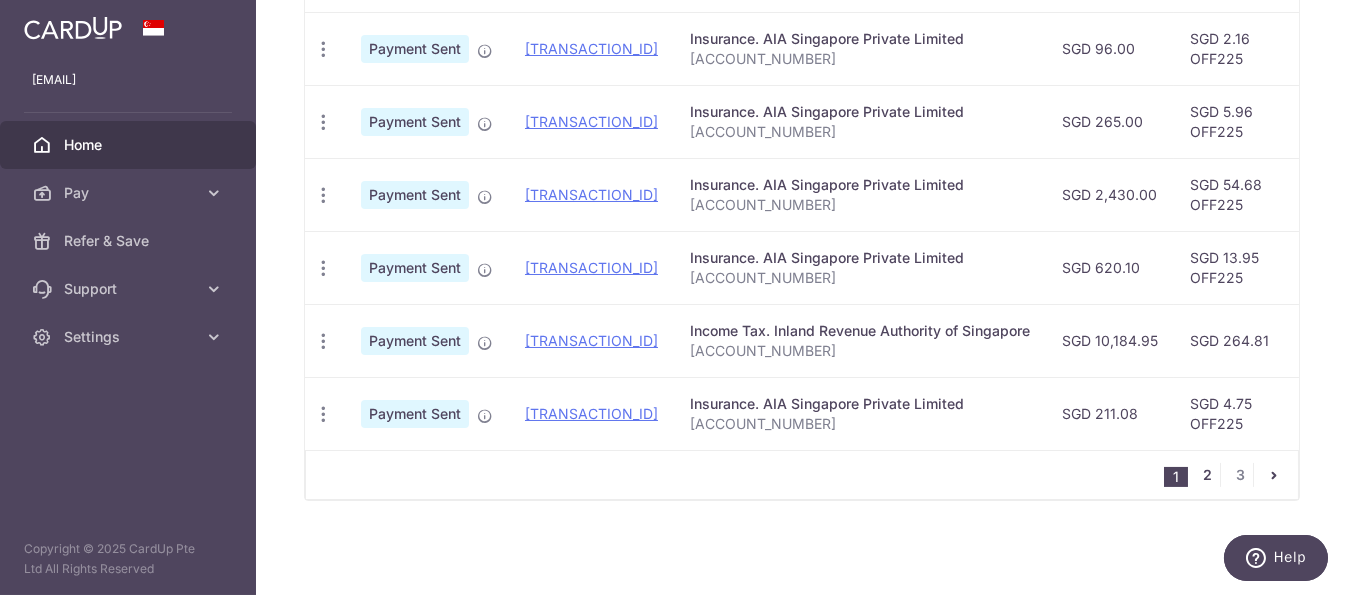 click on "2" at bounding box center (1208, 475) 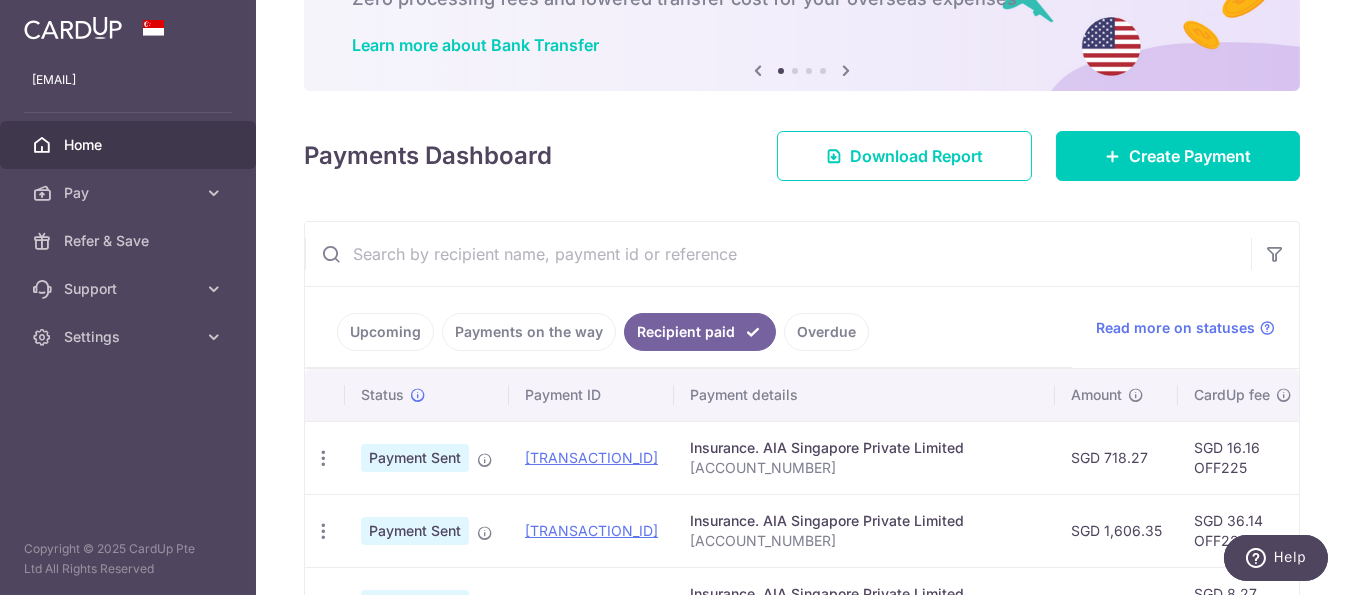 scroll, scrollTop: 0, scrollLeft: 0, axis: both 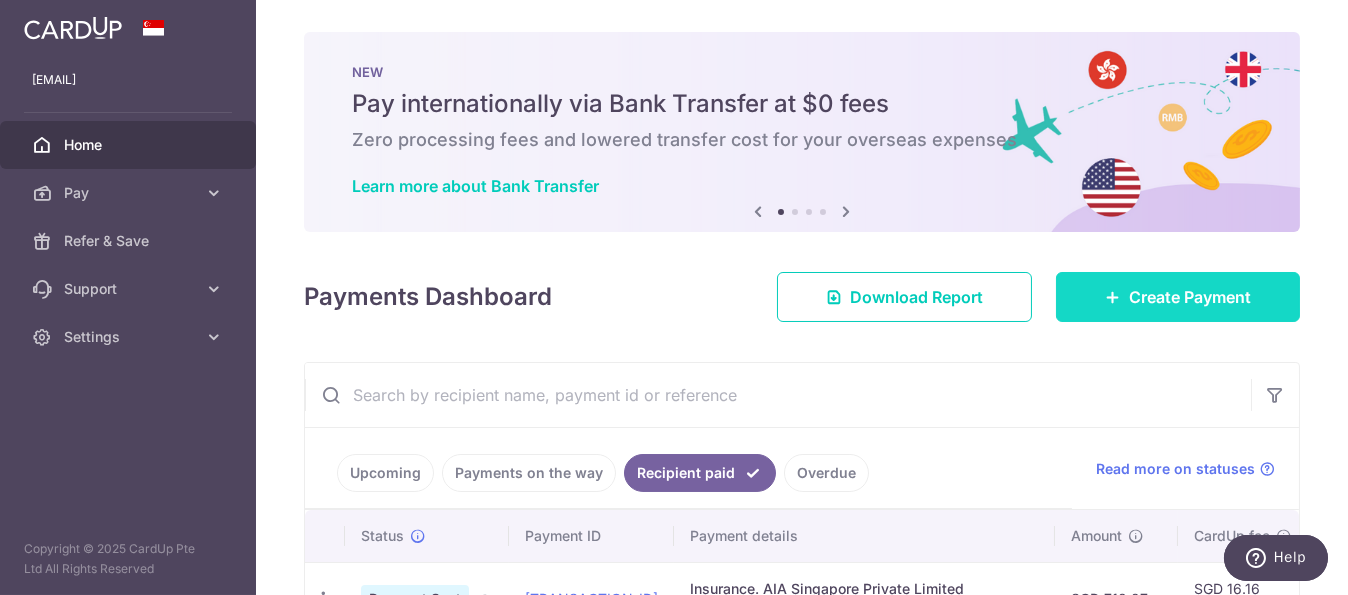 click on "Create Payment" at bounding box center [1178, 297] 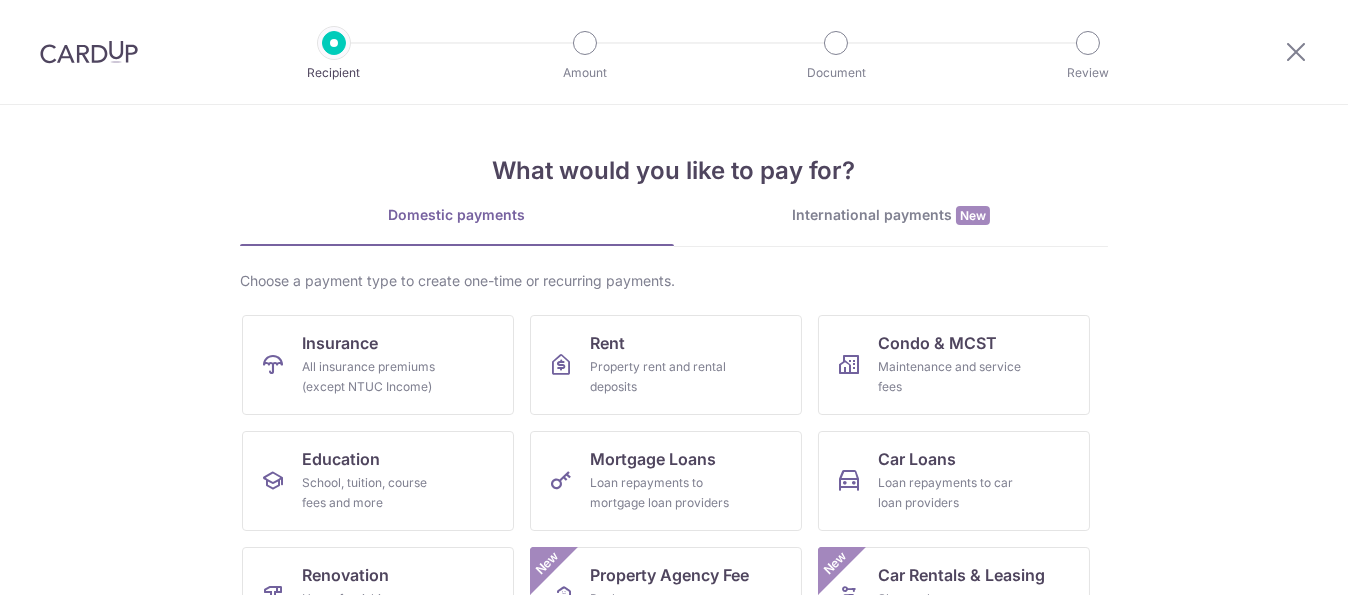 scroll, scrollTop: 0, scrollLeft: 0, axis: both 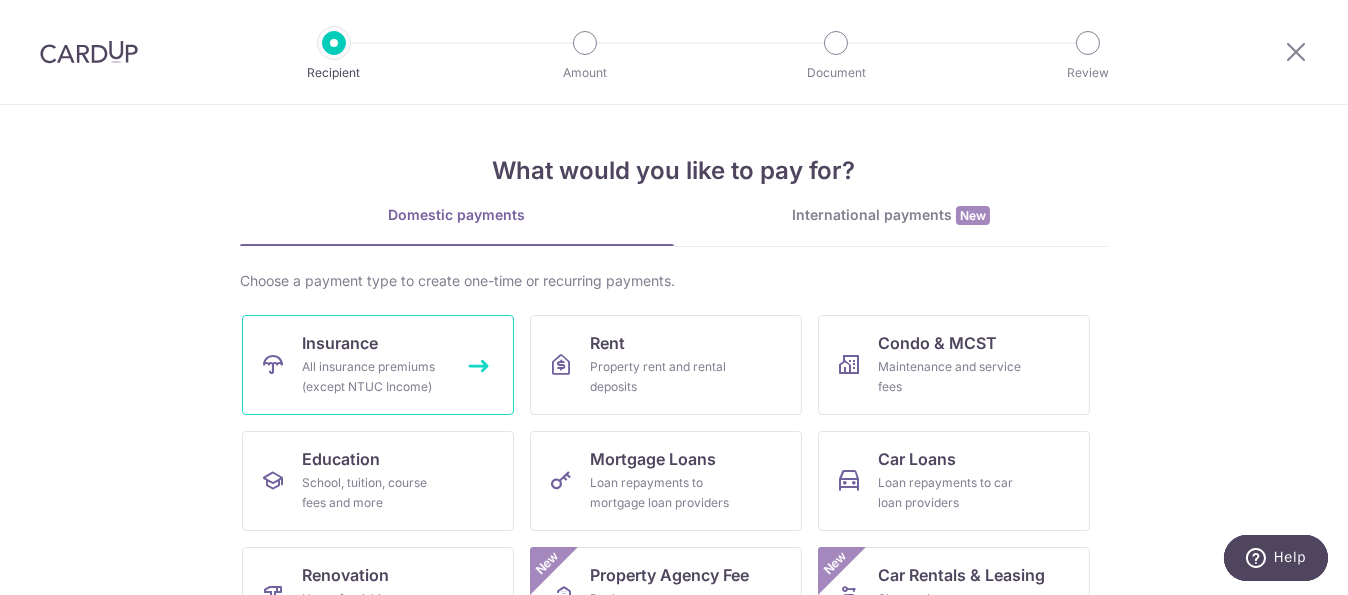 click on "All insurance premiums (except NTUC Income)" at bounding box center (374, 377) 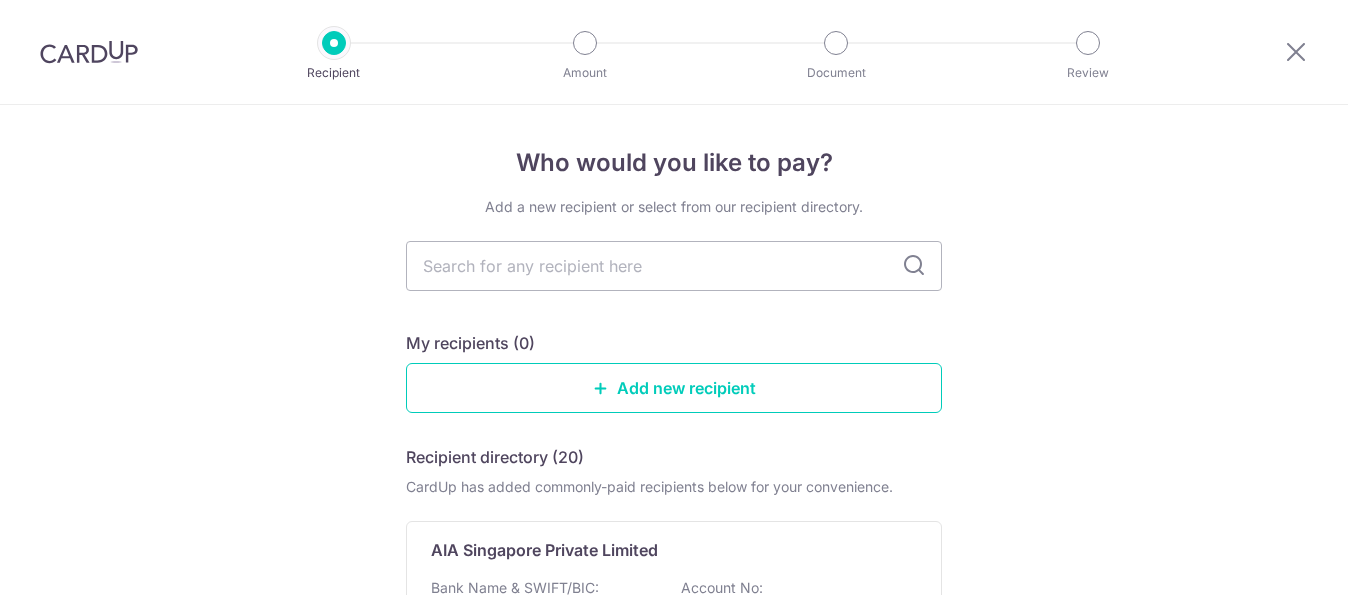 scroll, scrollTop: 0, scrollLeft: 0, axis: both 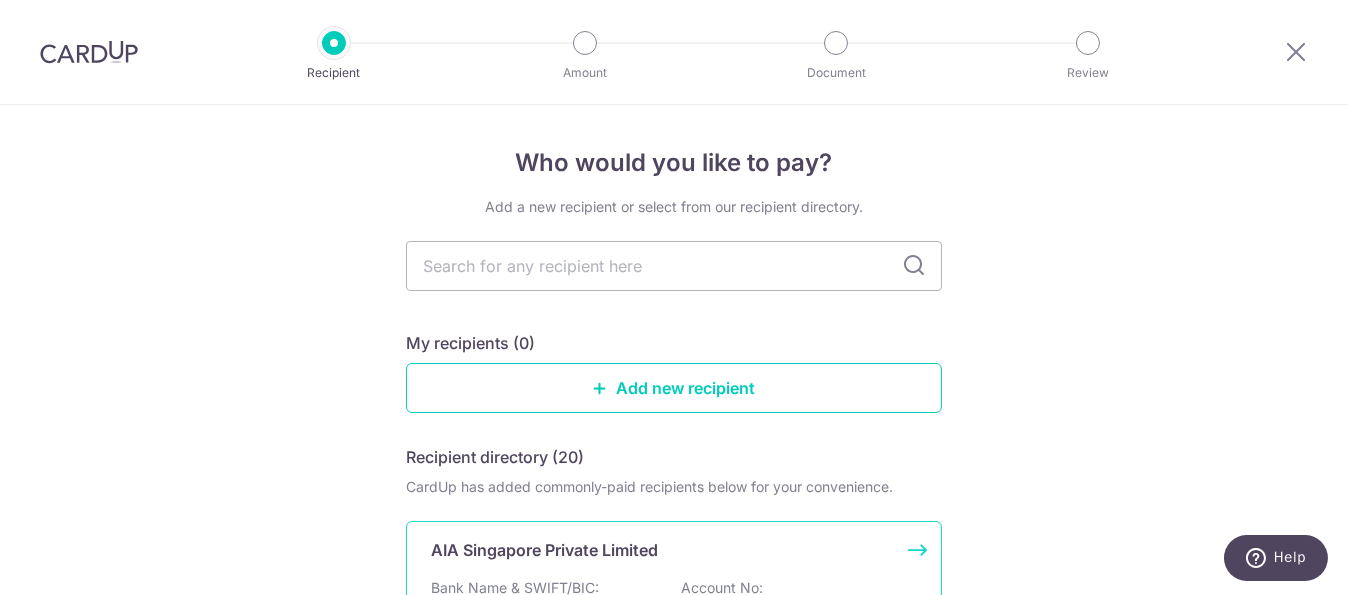 click on "AIA Singapore Private Limited" at bounding box center [544, 550] 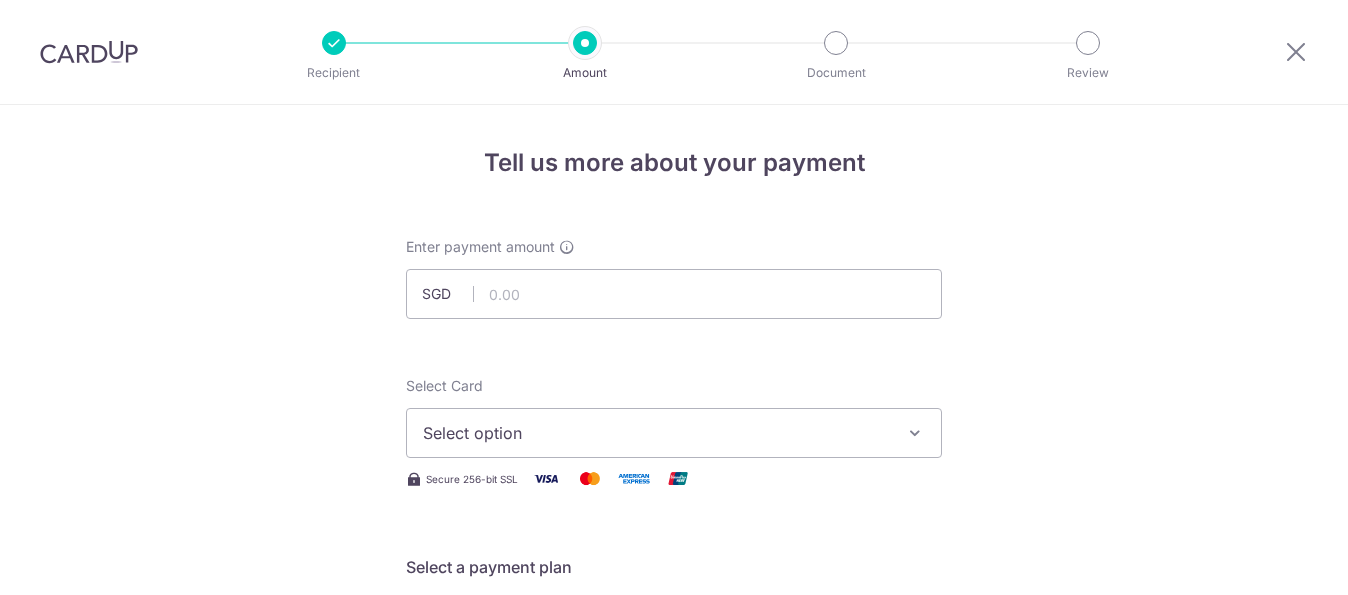 scroll, scrollTop: 0, scrollLeft: 0, axis: both 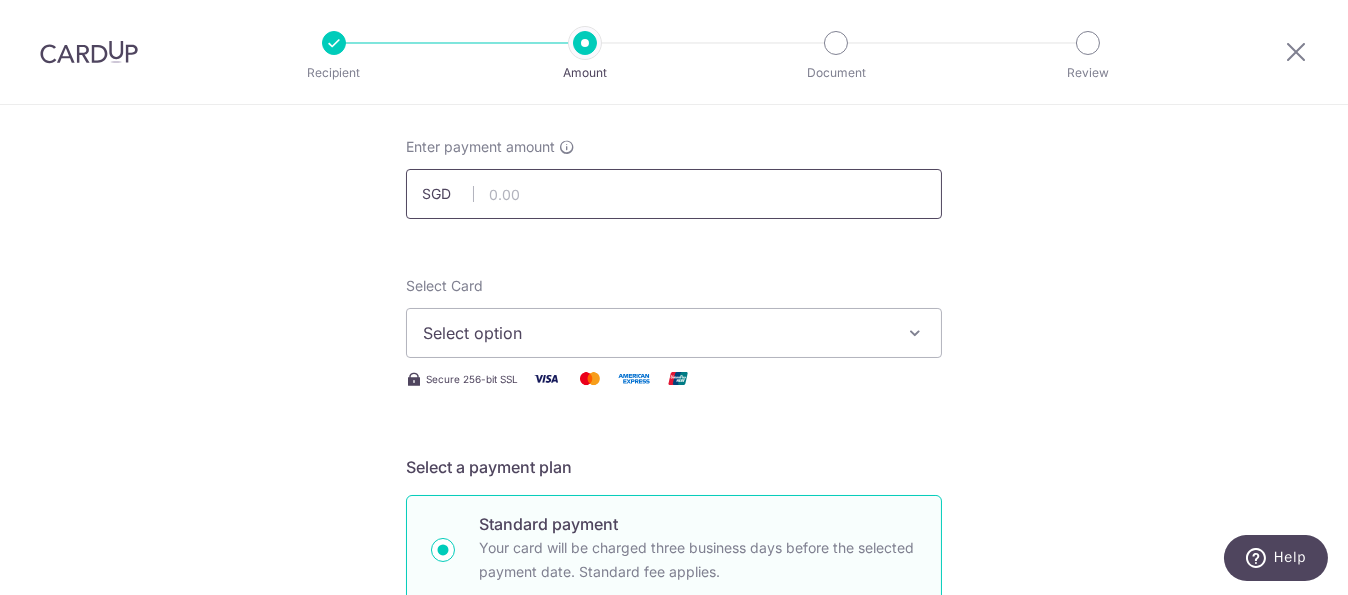 click at bounding box center [674, 194] 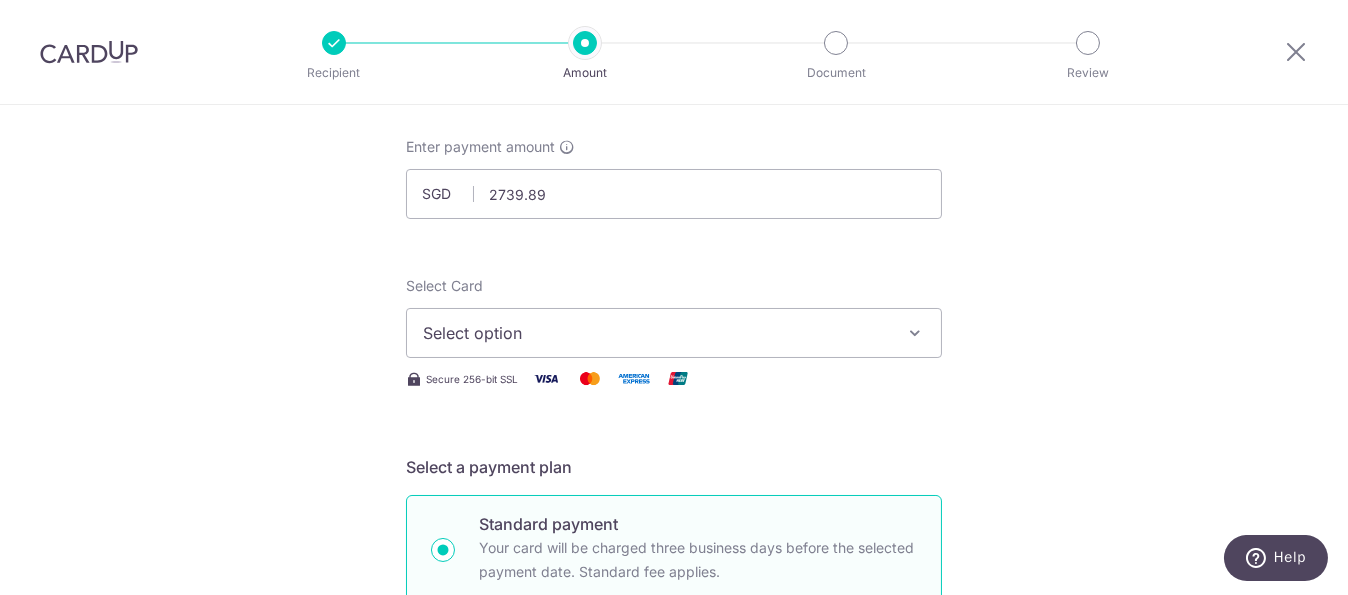 type on "2,739.89" 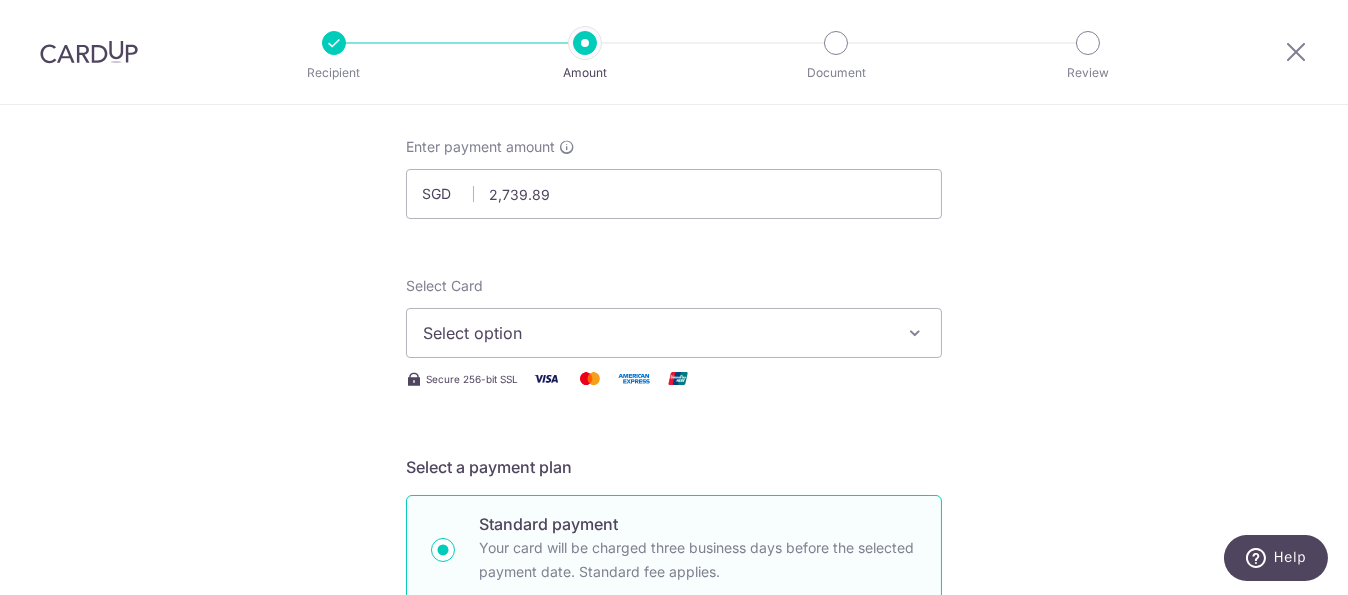 click on "Select option" at bounding box center [656, 333] 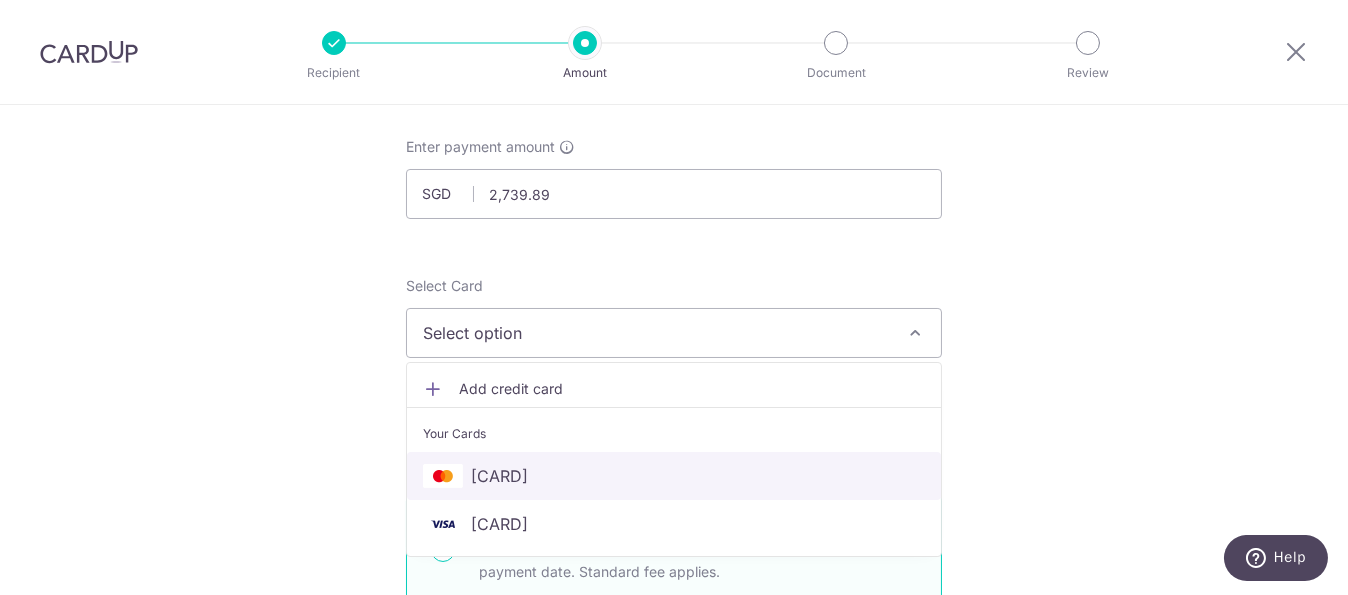 click on "**** 0742" at bounding box center [674, 476] 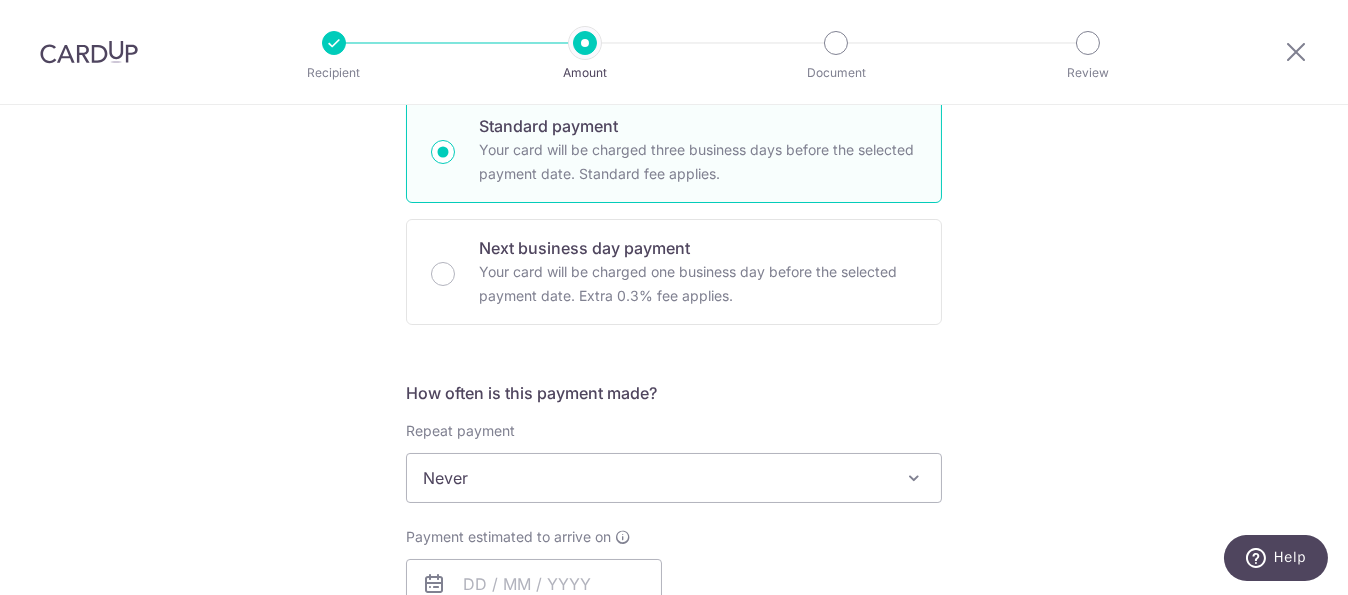 scroll, scrollTop: 600, scrollLeft: 0, axis: vertical 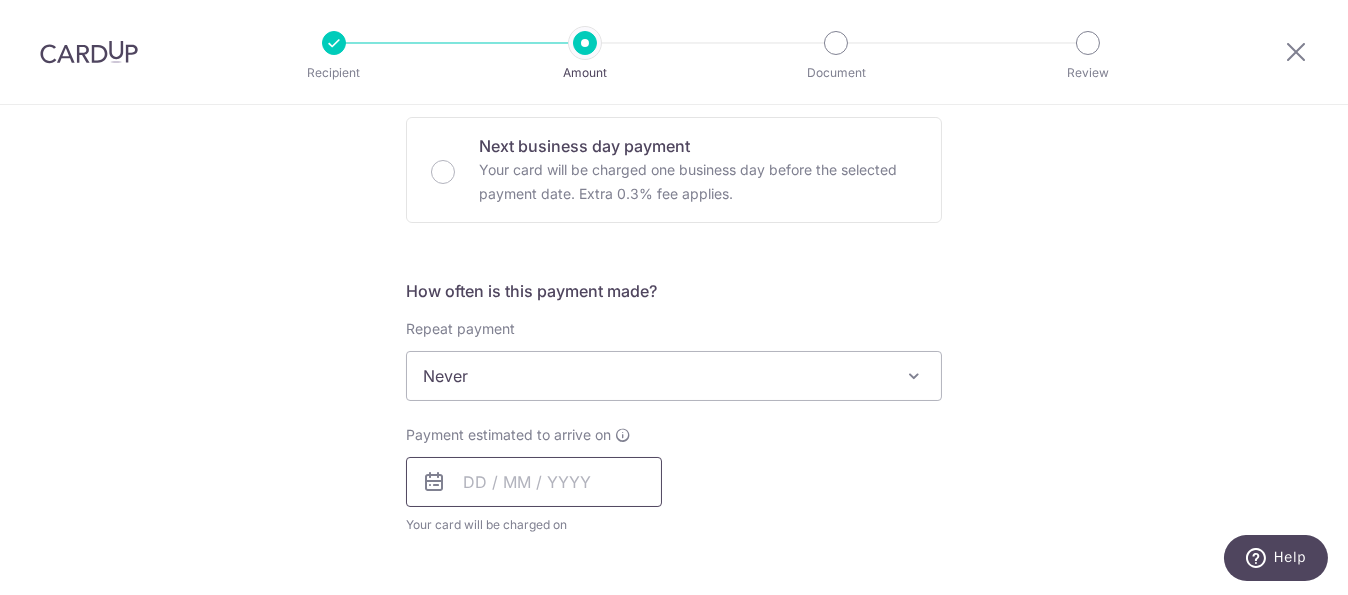 click at bounding box center (534, 482) 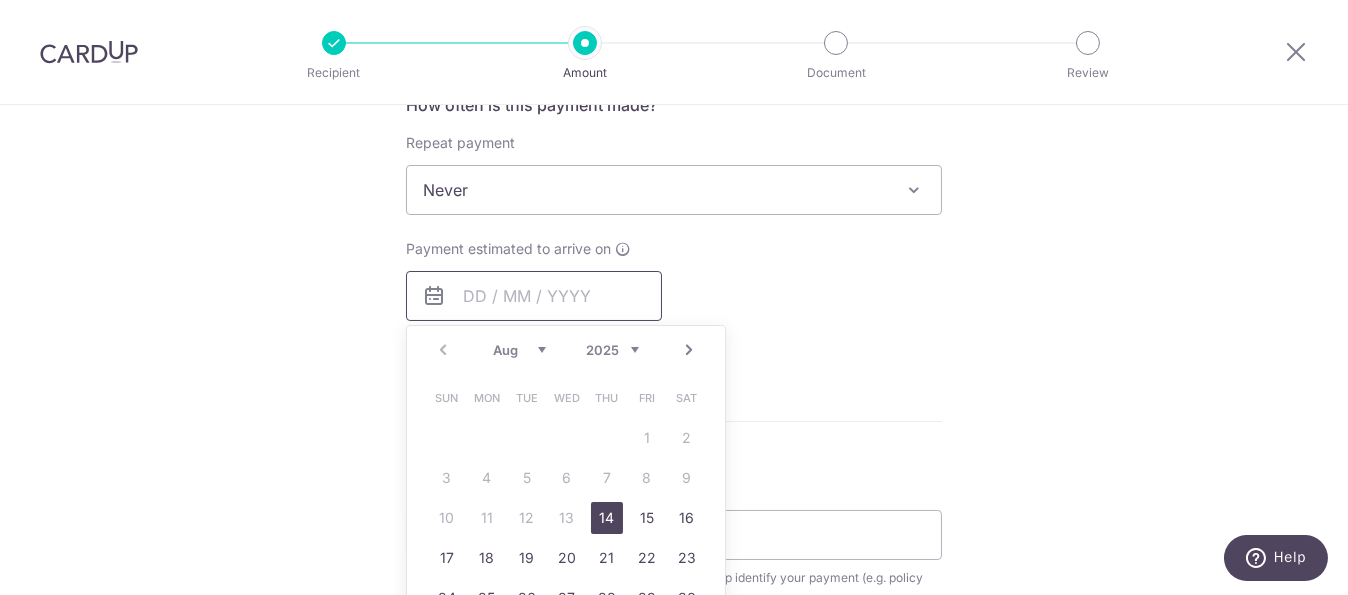 scroll, scrollTop: 800, scrollLeft: 0, axis: vertical 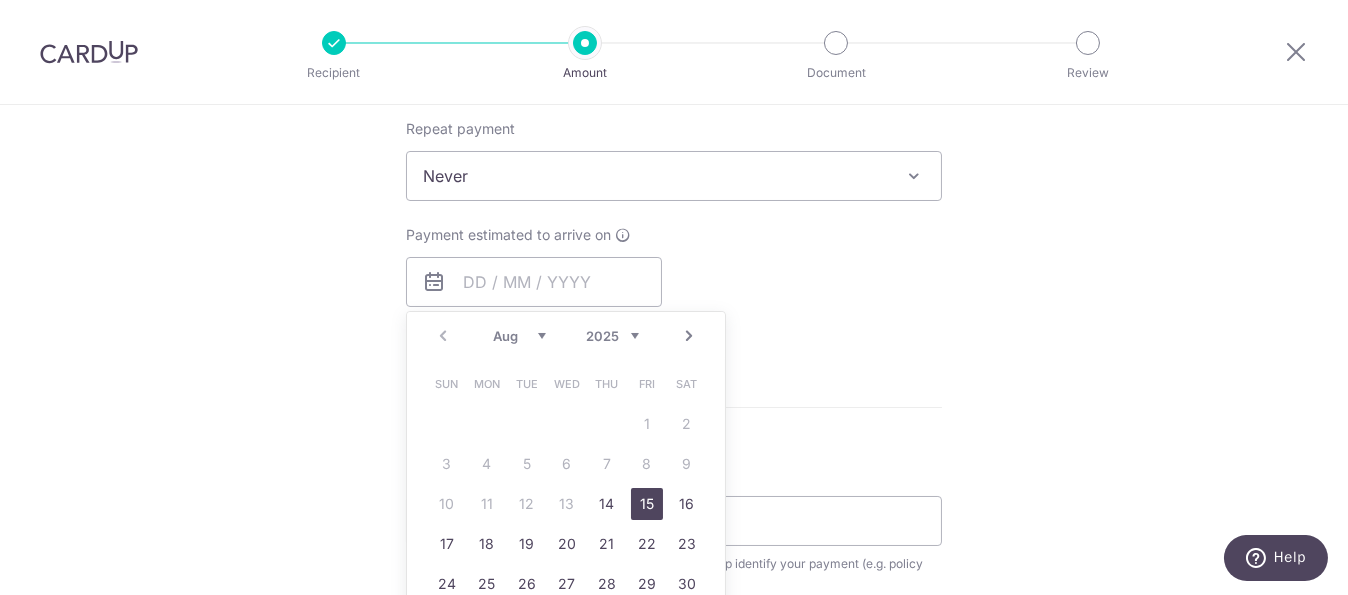 click on "15" at bounding box center [647, 504] 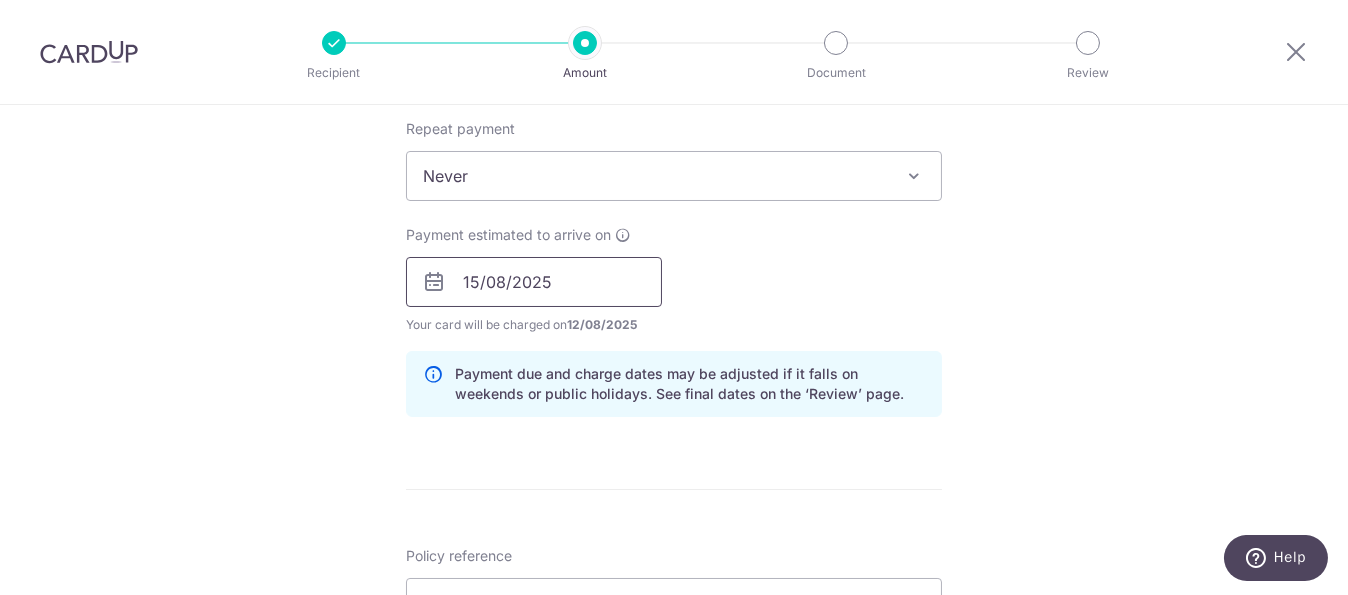 click on "15/08/2025" at bounding box center [534, 282] 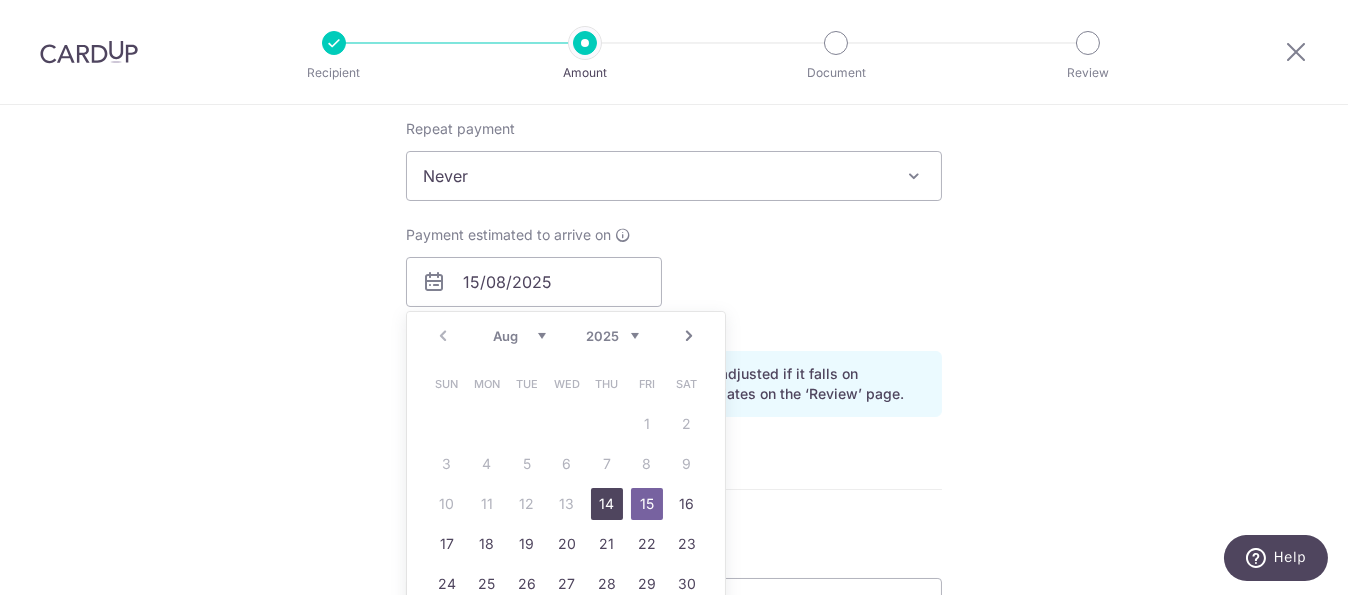 click on "14" at bounding box center (607, 504) 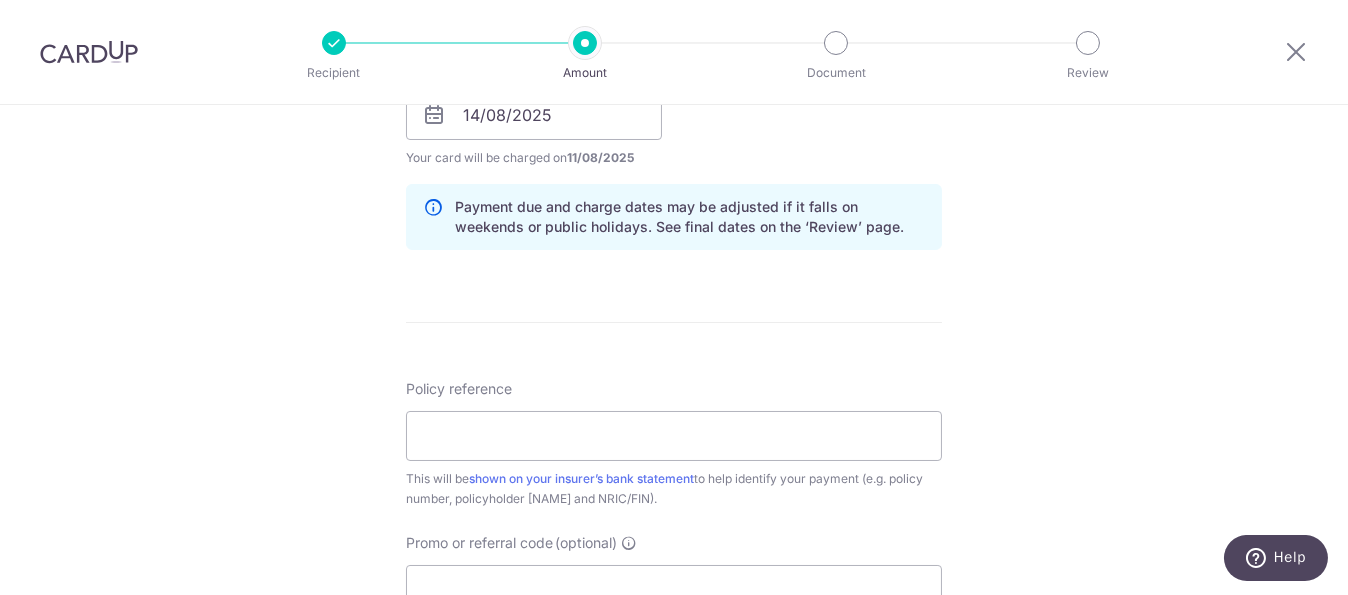 scroll, scrollTop: 1000, scrollLeft: 0, axis: vertical 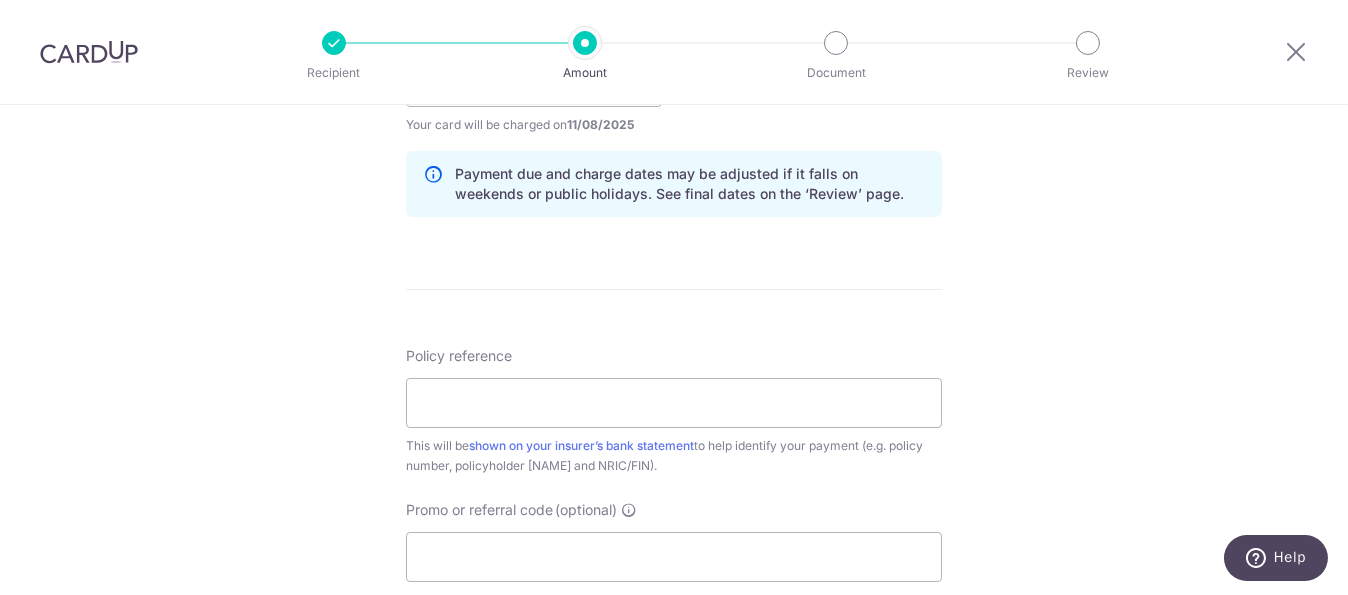 click on "Policy reference
This will be  shown on your insurer’s bank statement  to help identify your payment (e.g. policy number, policyholder name and NRIC/FIN)." at bounding box center [674, 411] 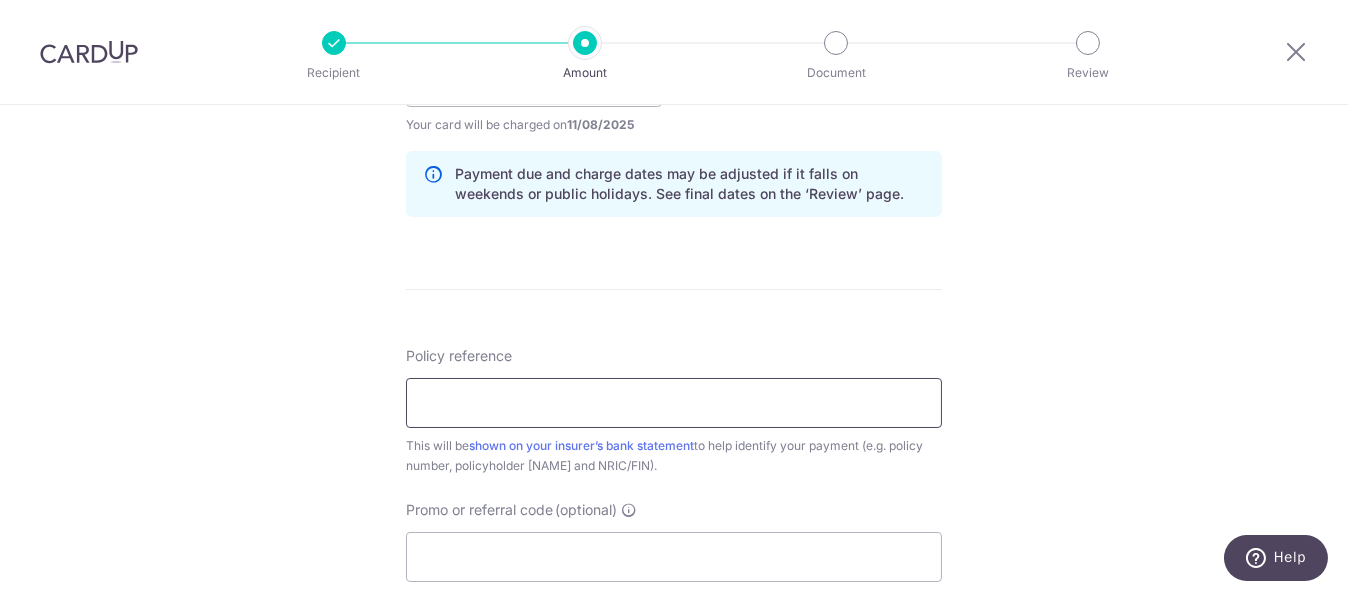 click on "Policy reference" at bounding box center [674, 403] 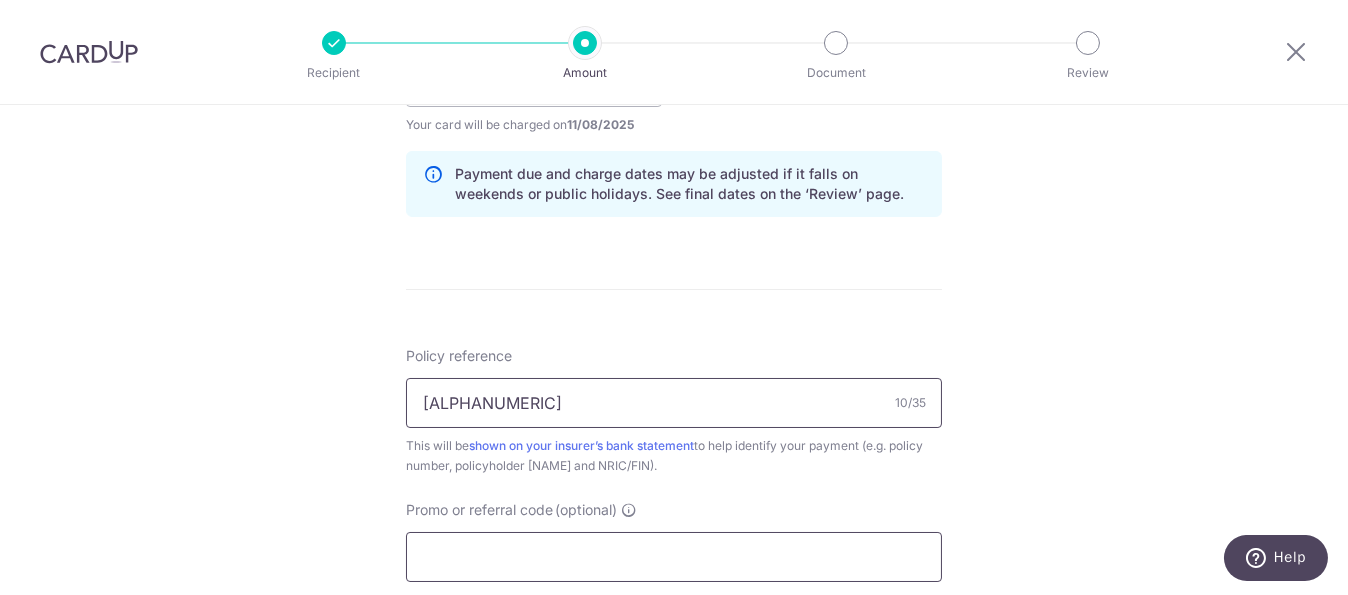 type on "[NUMBER]" 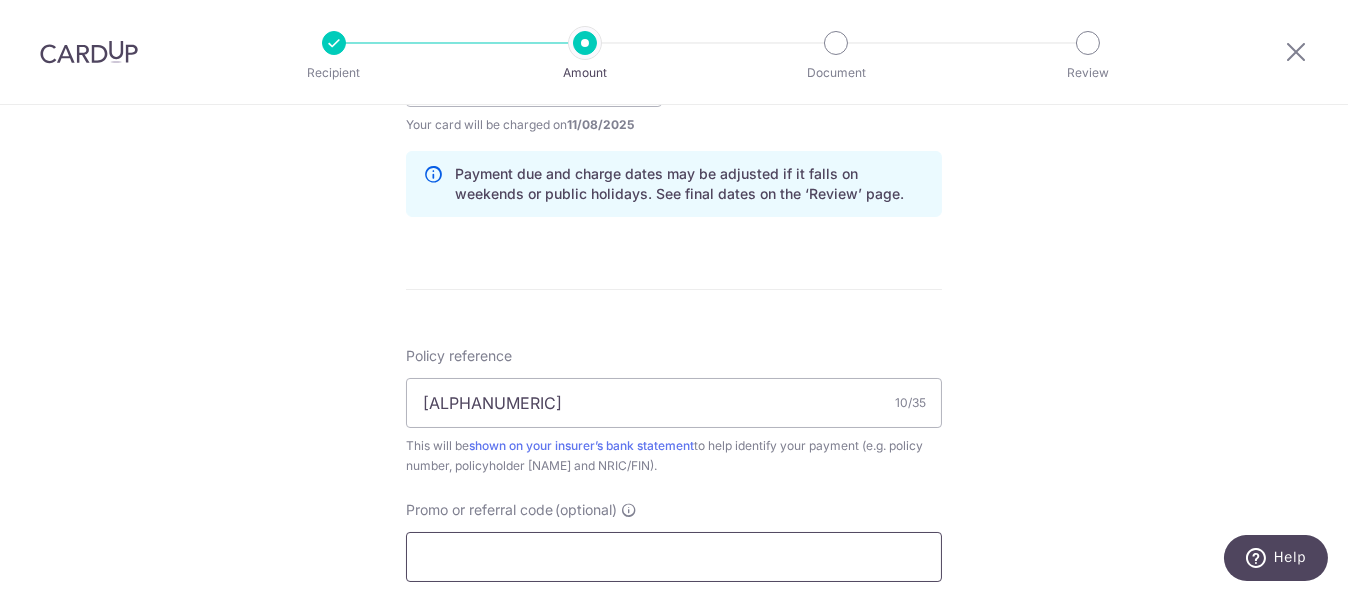 click on "Promo or referral code
(optional)" at bounding box center [674, 557] 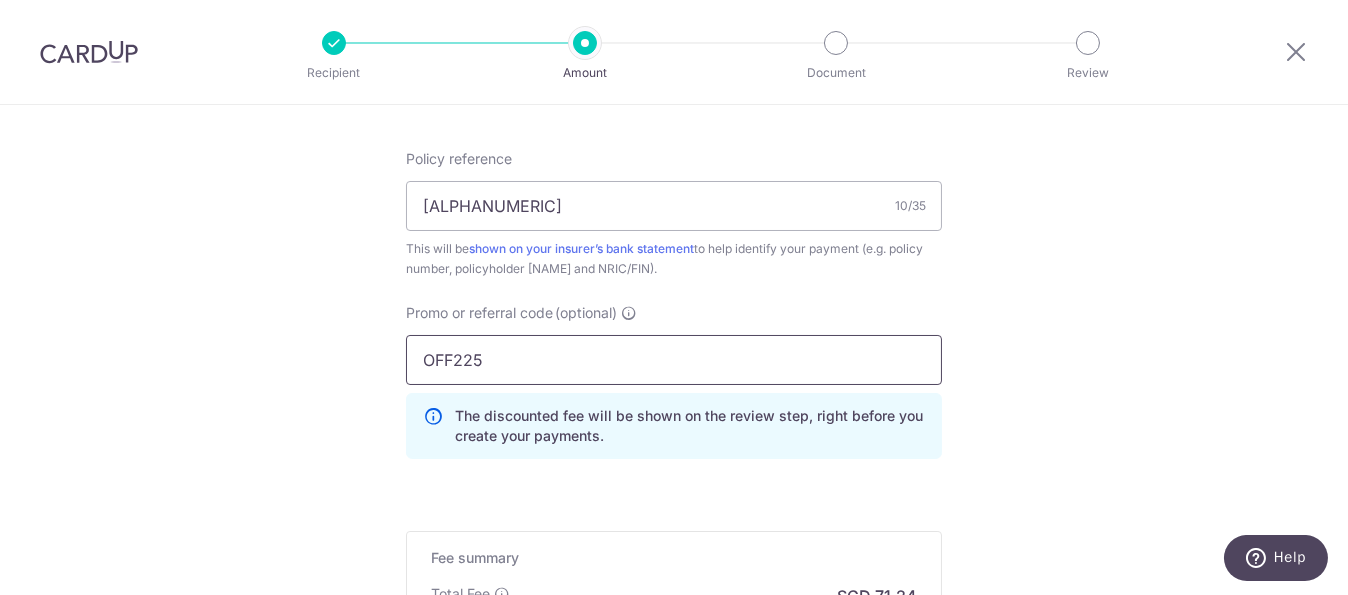 scroll, scrollTop: 1200, scrollLeft: 0, axis: vertical 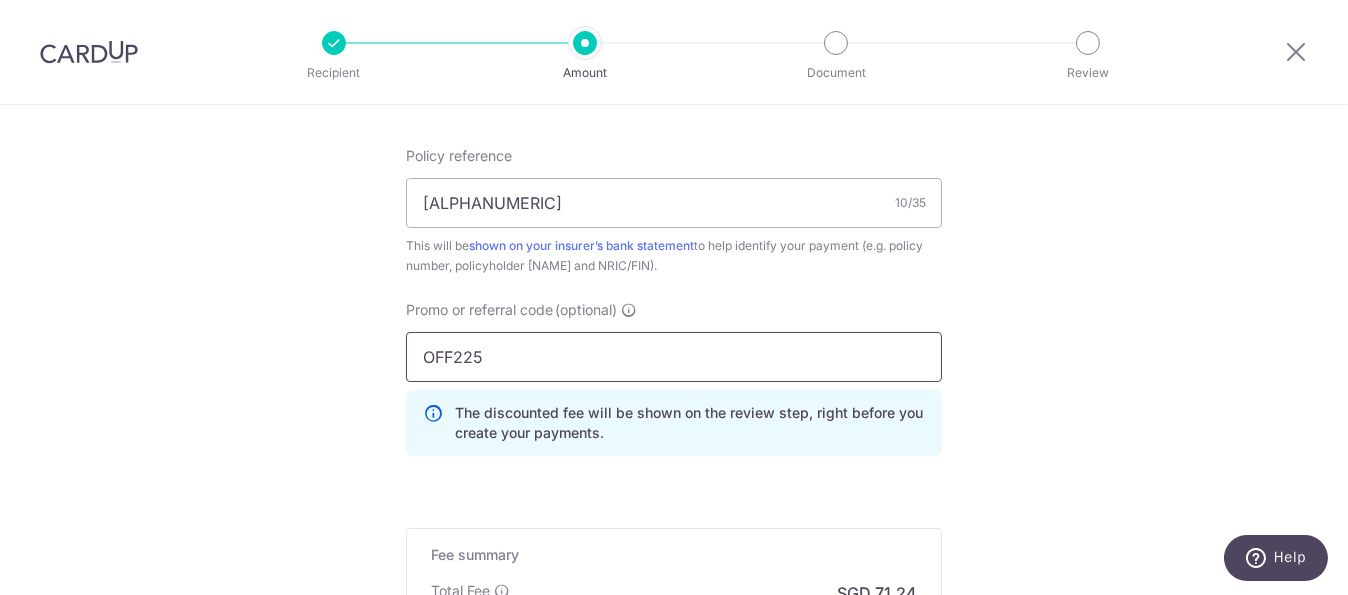 type on "OFF225" 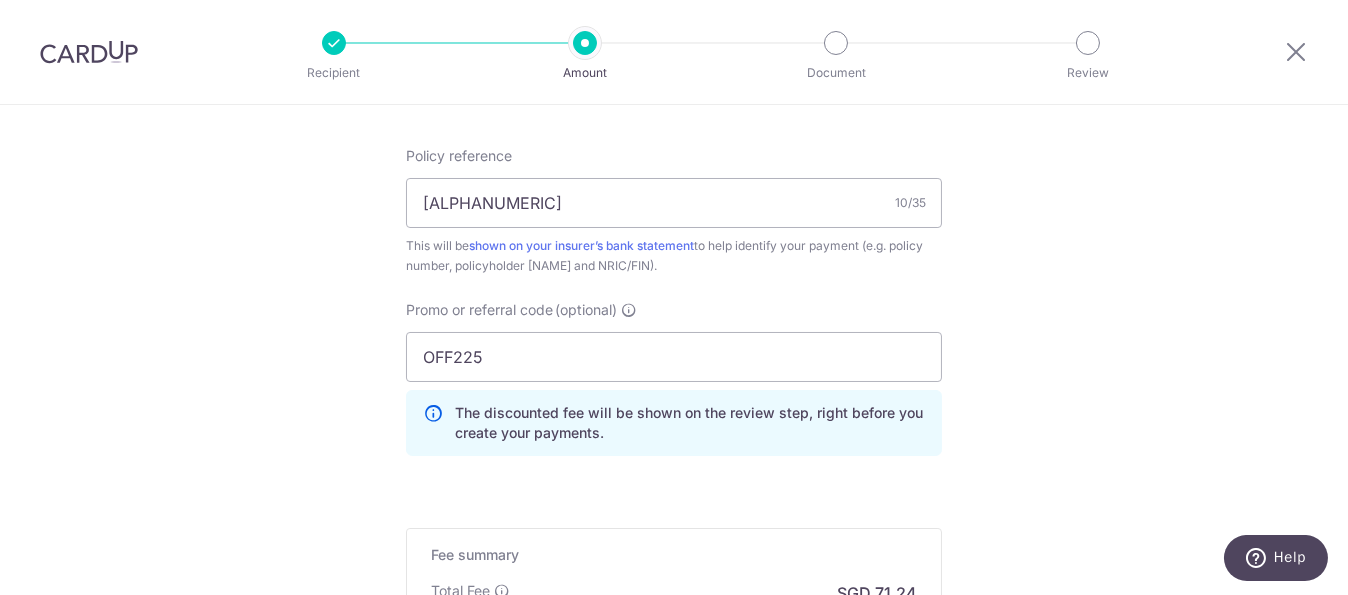 click on "Enter payment amount
SGD
2,739.89
2739.89
Select Card
**** 0742
Add credit card
Your Cards
**** 0742
**** 5516
Secure 256-bit SSL
Text
New card details
Card
Secure 256-bit SSL" at bounding box center (674, -86) 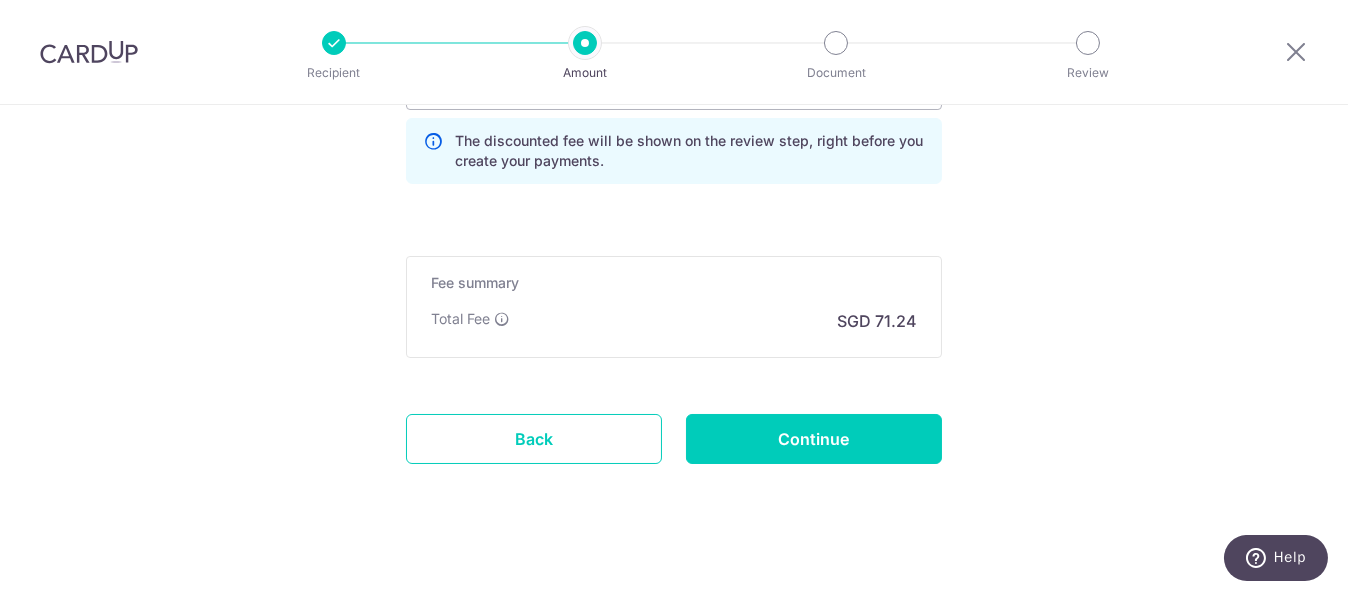 scroll, scrollTop: 1486, scrollLeft: 0, axis: vertical 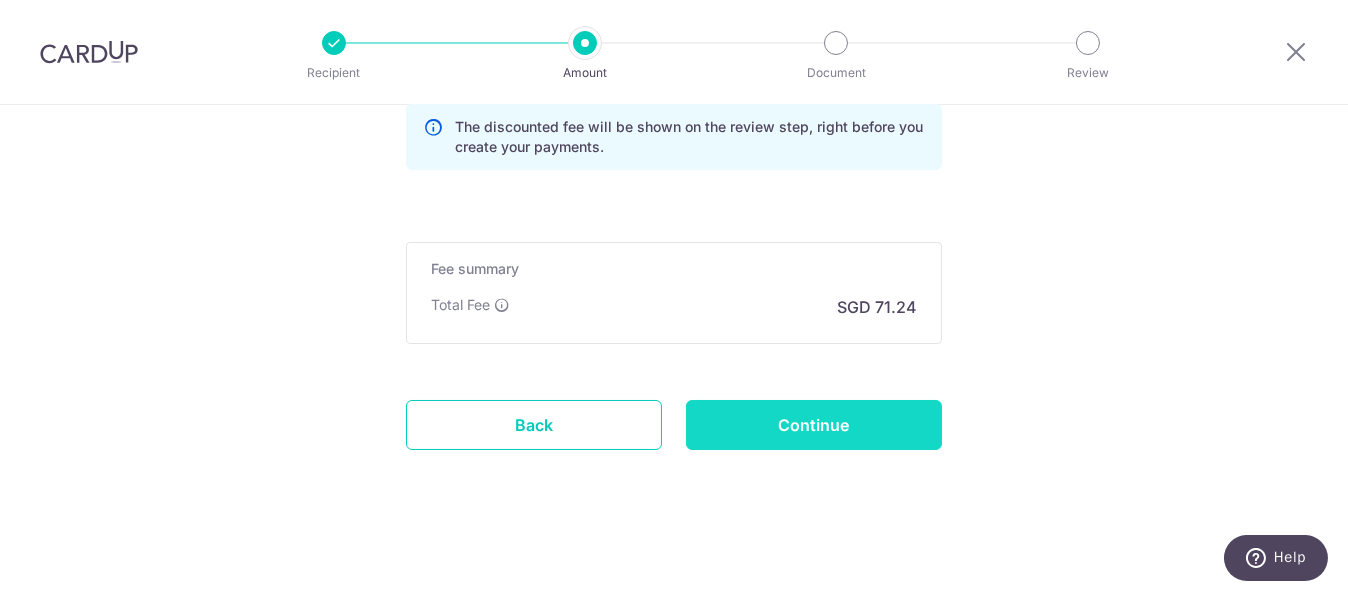 click on "Continue" at bounding box center [814, 425] 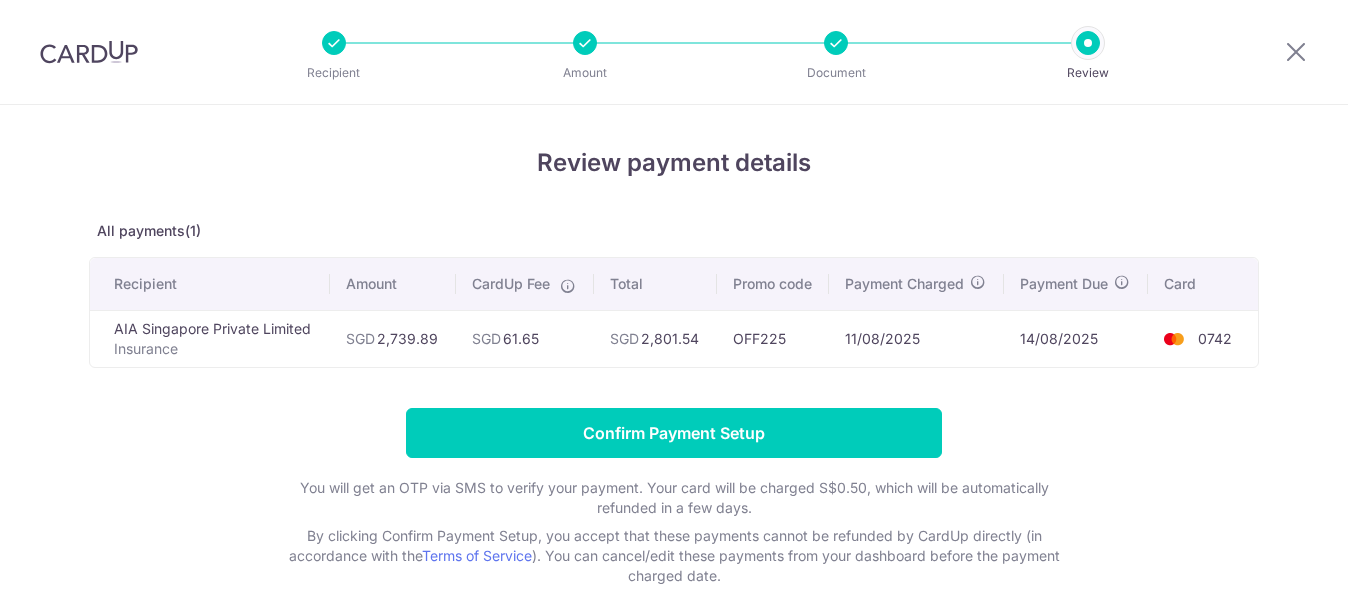 scroll, scrollTop: 0, scrollLeft: 0, axis: both 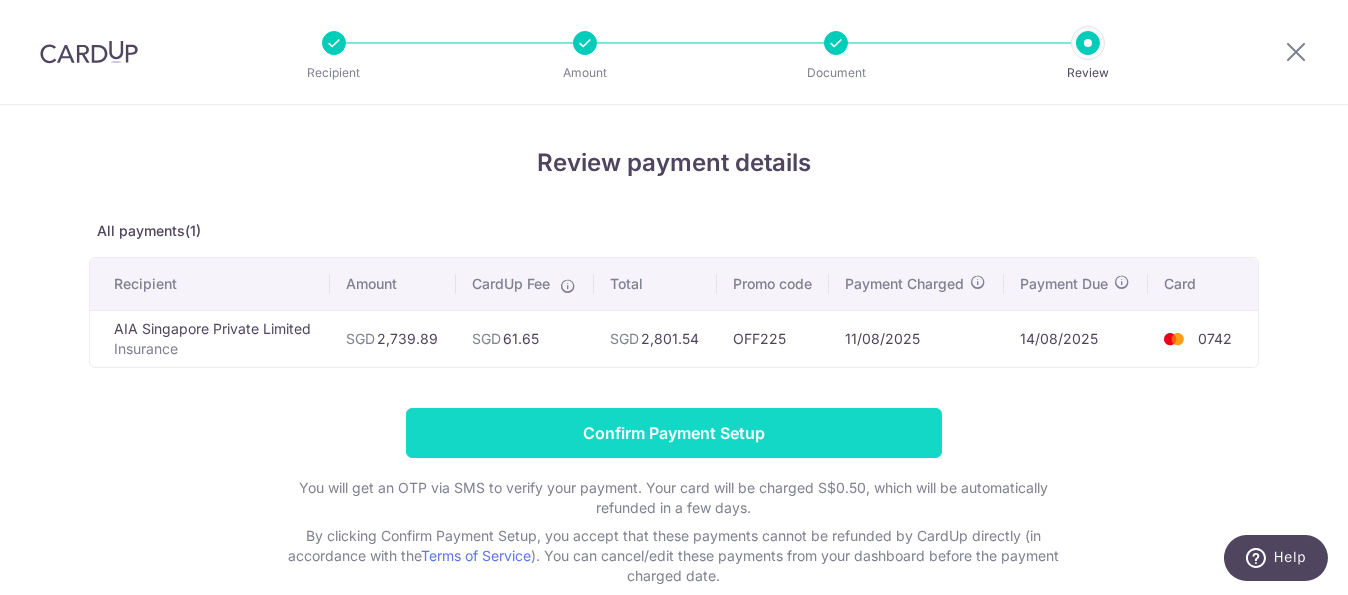 click on "Confirm Payment Setup" at bounding box center (674, 433) 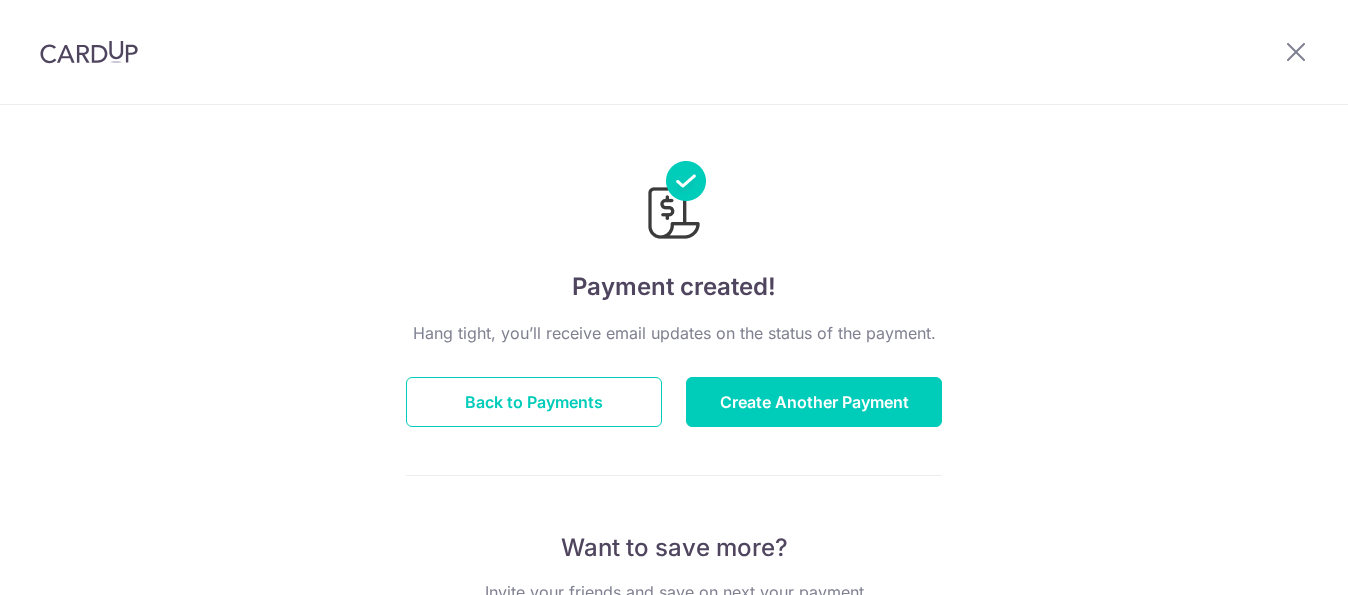 scroll, scrollTop: 0, scrollLeft: 0, axis: both 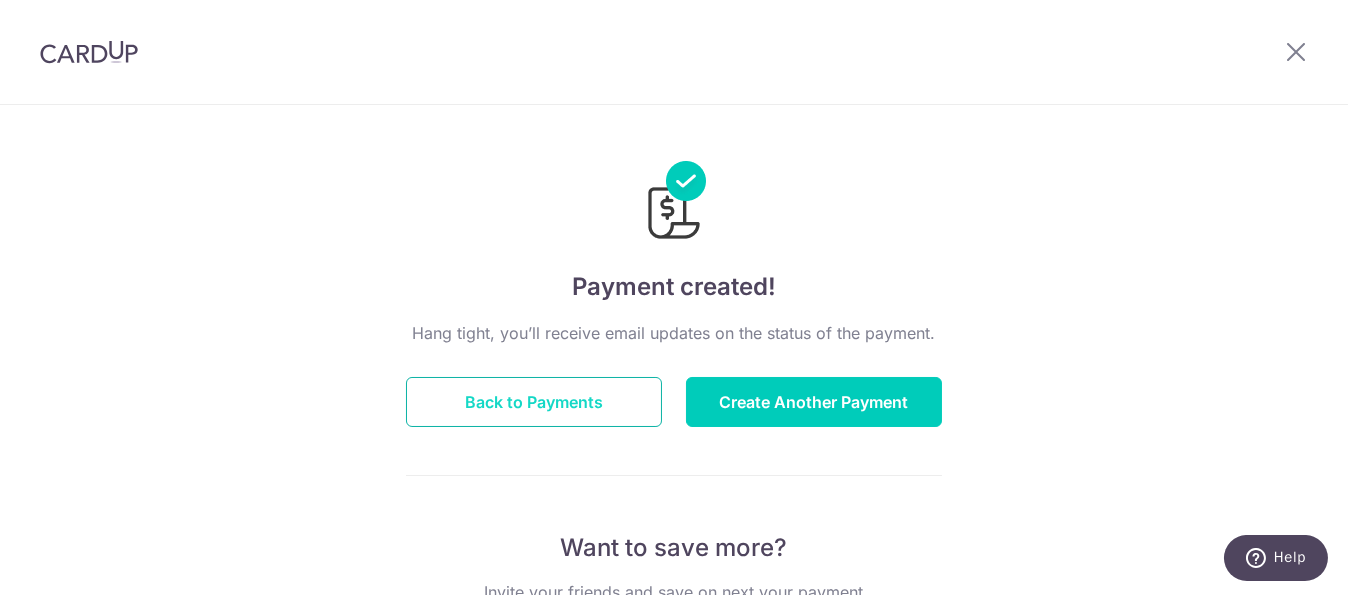 click on "Back to Payments" at bounding box center (534, 402) 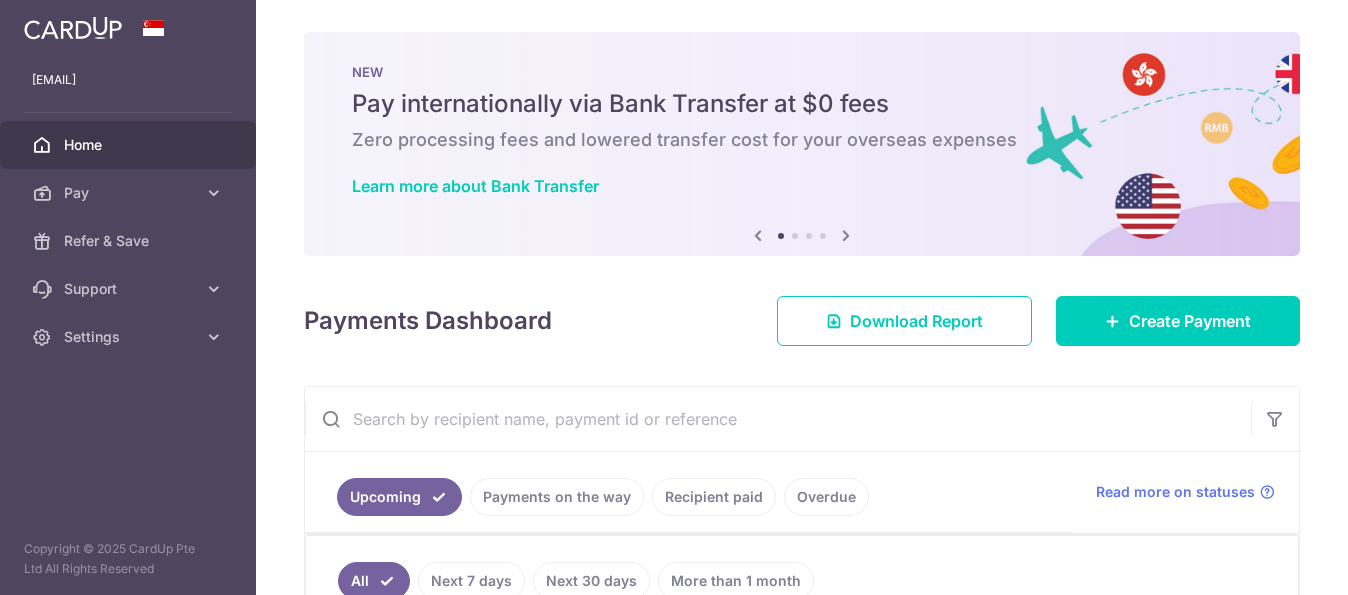 scroll, scrollTop: 0, scrollLeft: 0, axis: both 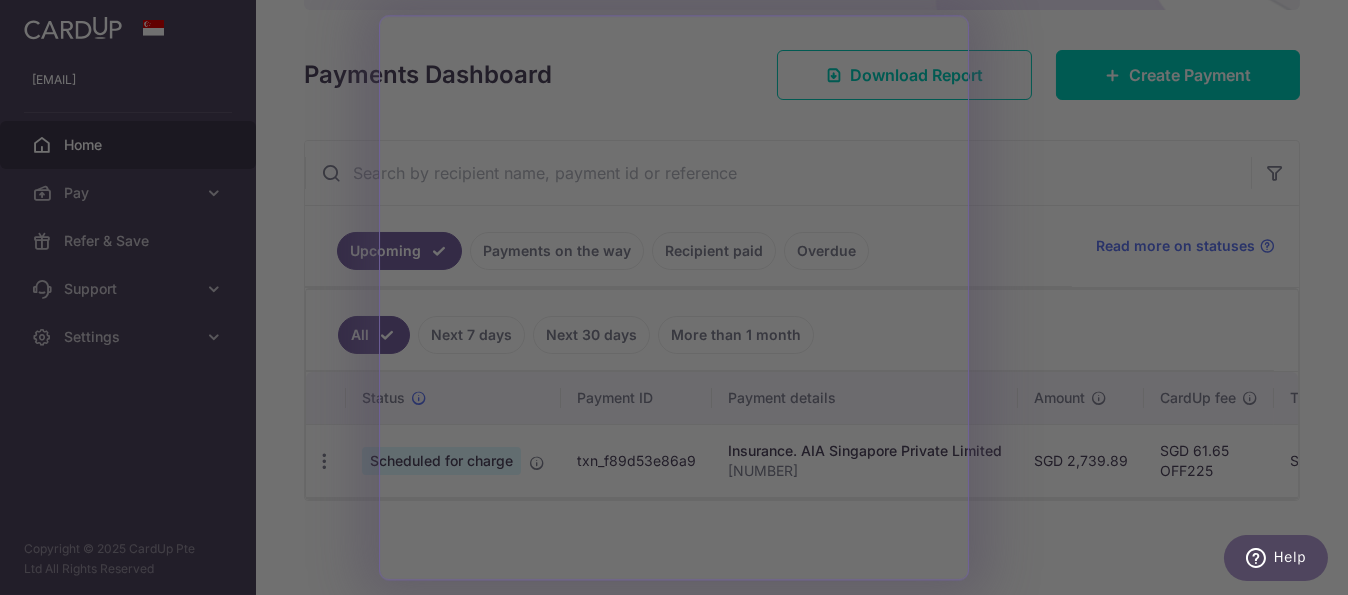 click at bounding box center [680, 300] 